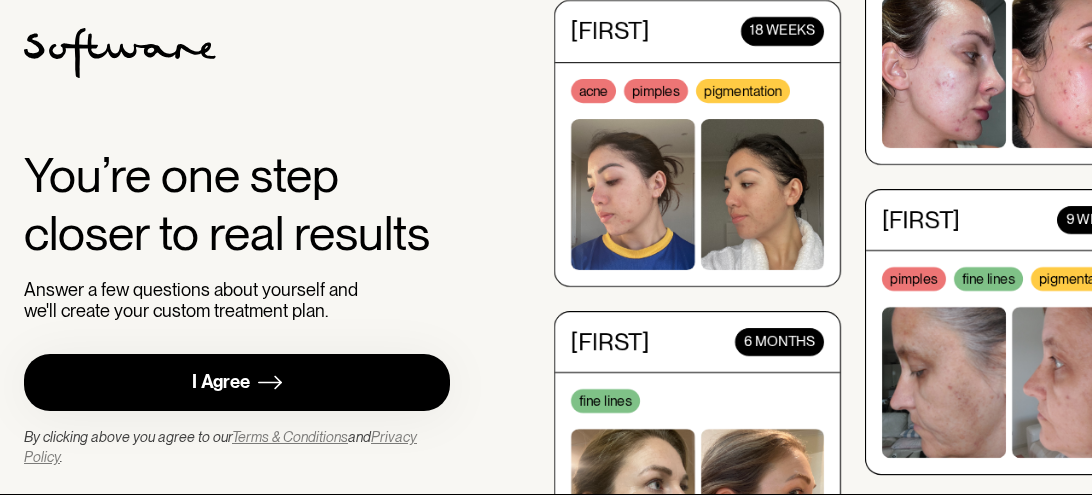 scroll, scrollTop: 0, scrollLeft: 0, axis: both 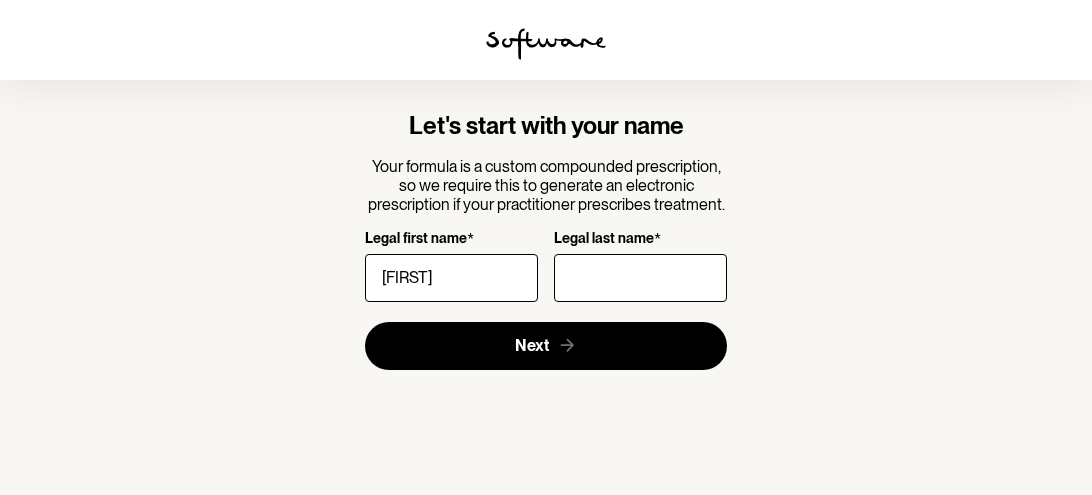 type on "[FIRST]" 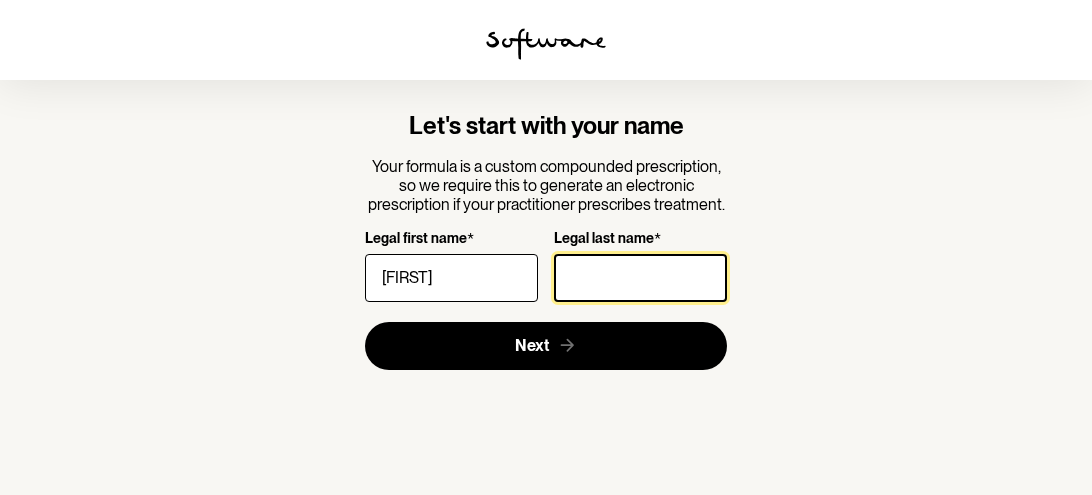 click on "Legal last name *" at bounding box center [640, 278] 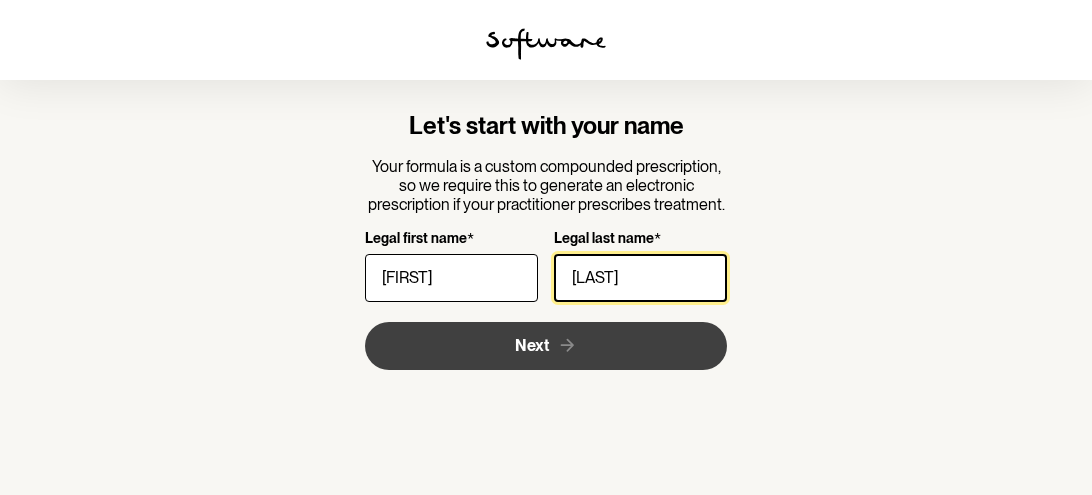 type on "[LAST]" 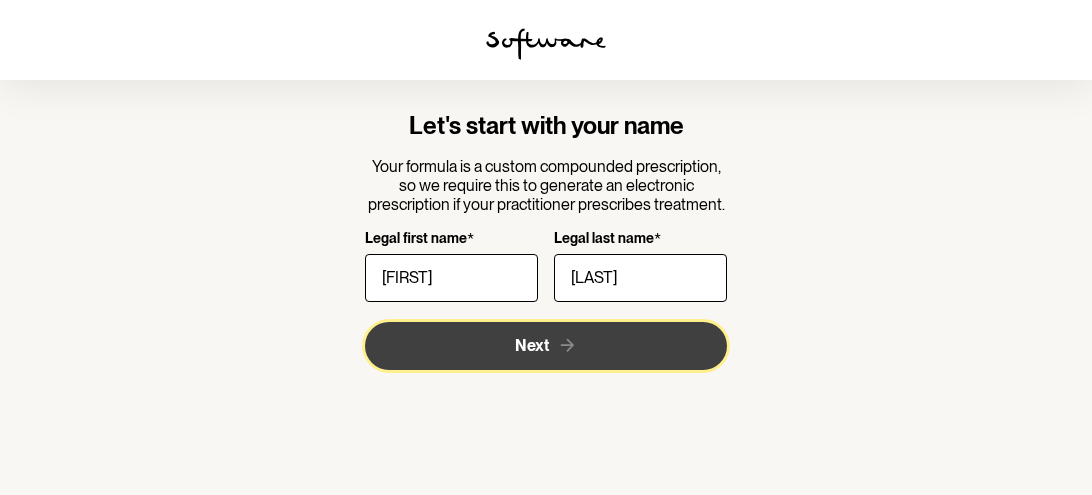 click 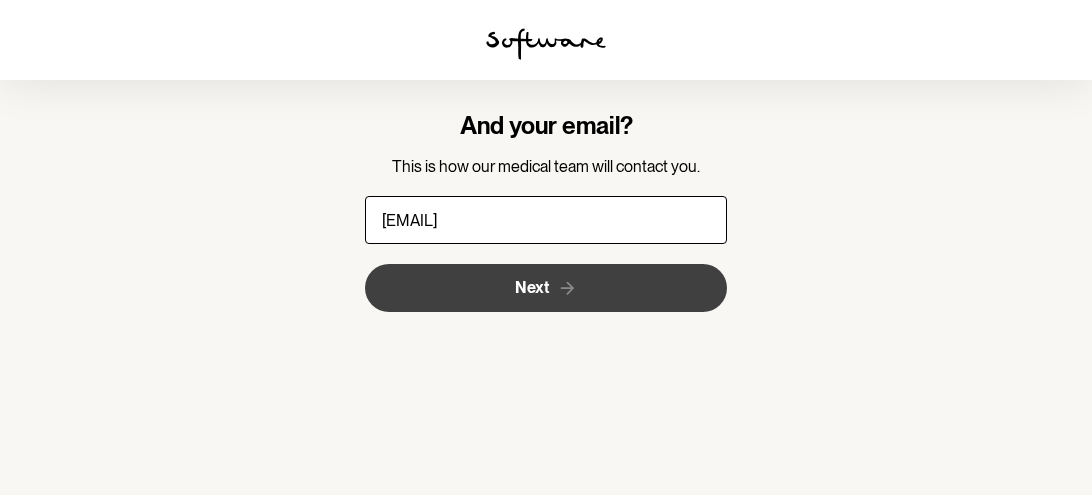 type on "[EMAIL]" 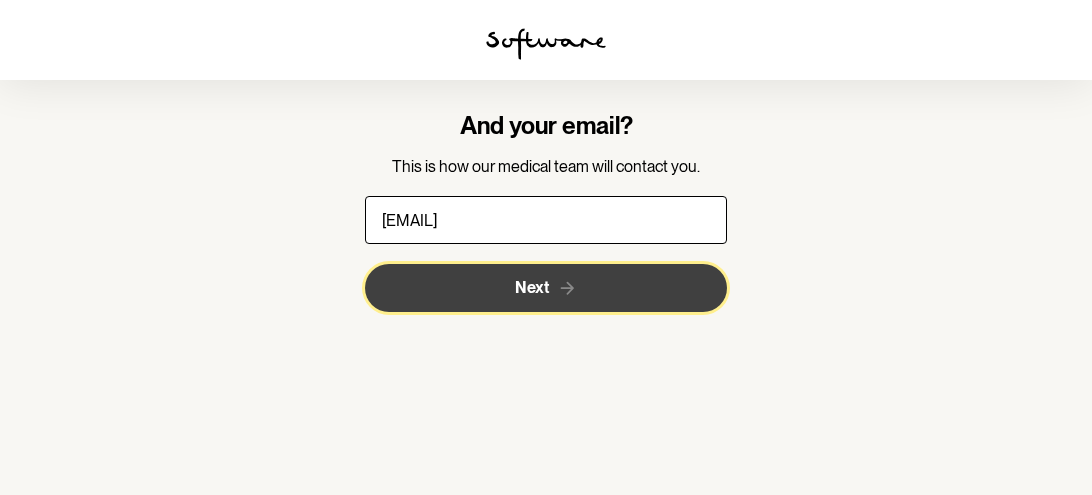 click on "Next" at bounding box center (546, 288) 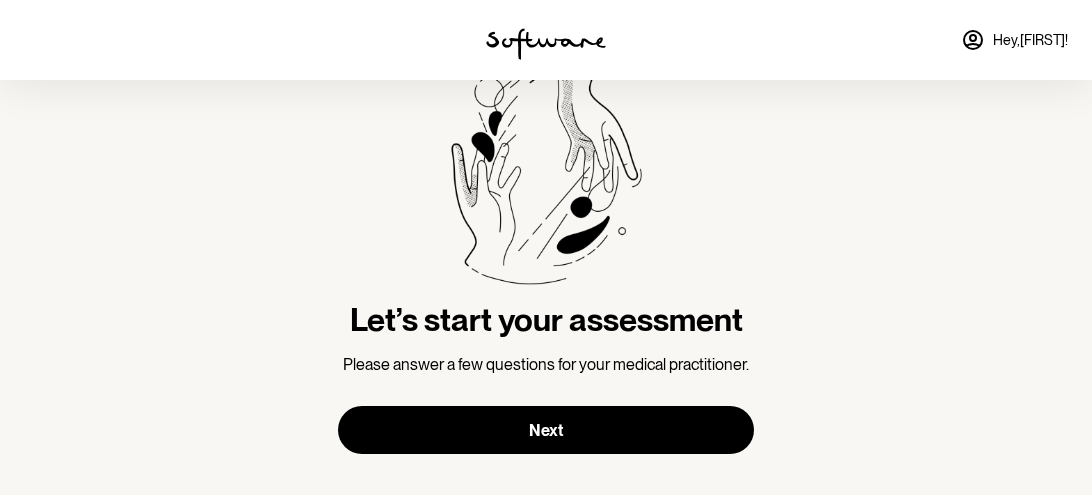 scroll, scrollTop: 104, scrollLeft: 0, axis: vertical 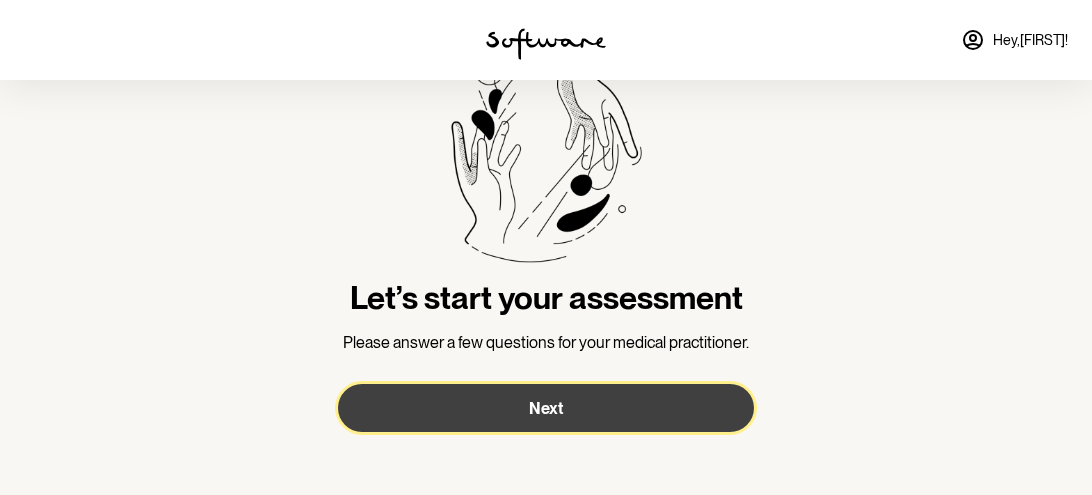 click on "Next" at bounding box center (546, 408) 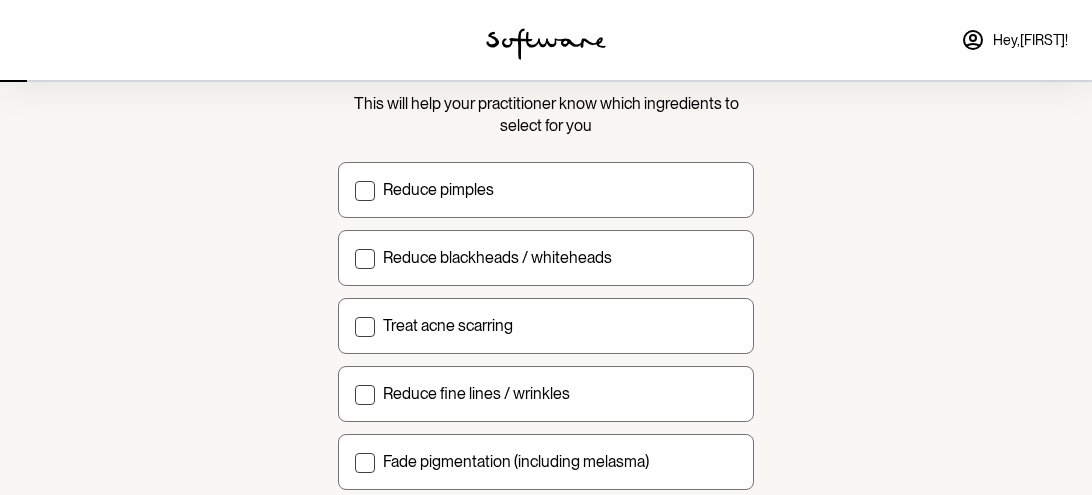 scroll, scrollTop: 224, scrollLeft: 0, axis: vertical 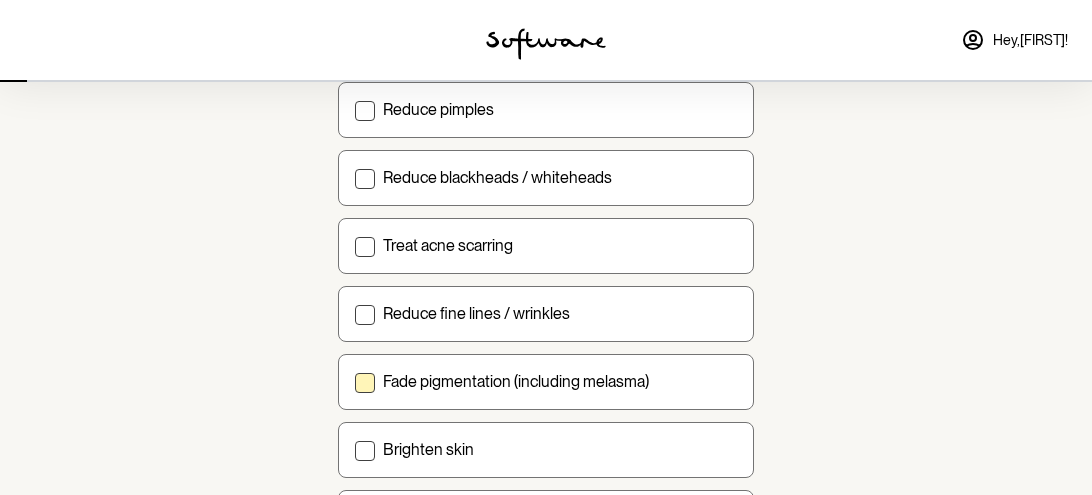 click at bounding box center (365, 383) 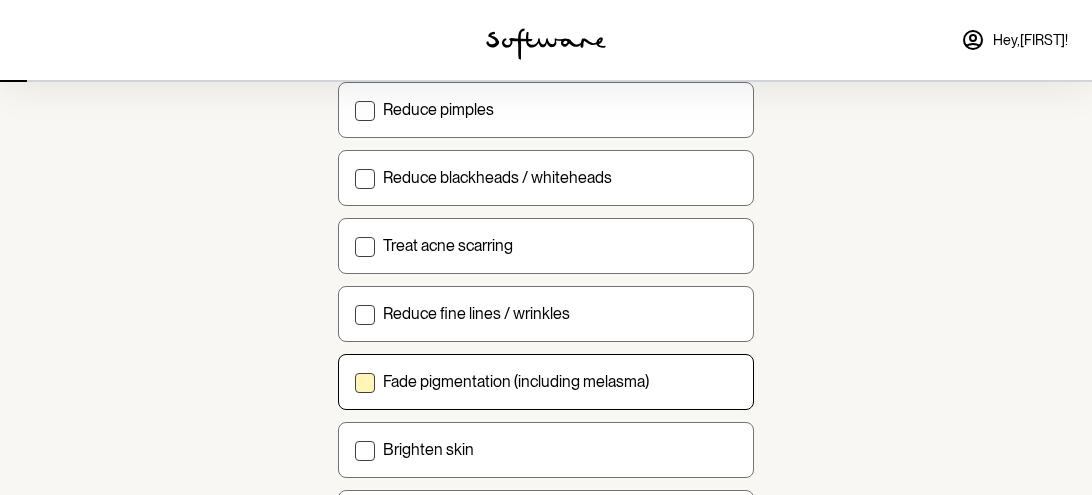 click on "Fade pigmentation (including melasma)" at bounding box center (354, 381) 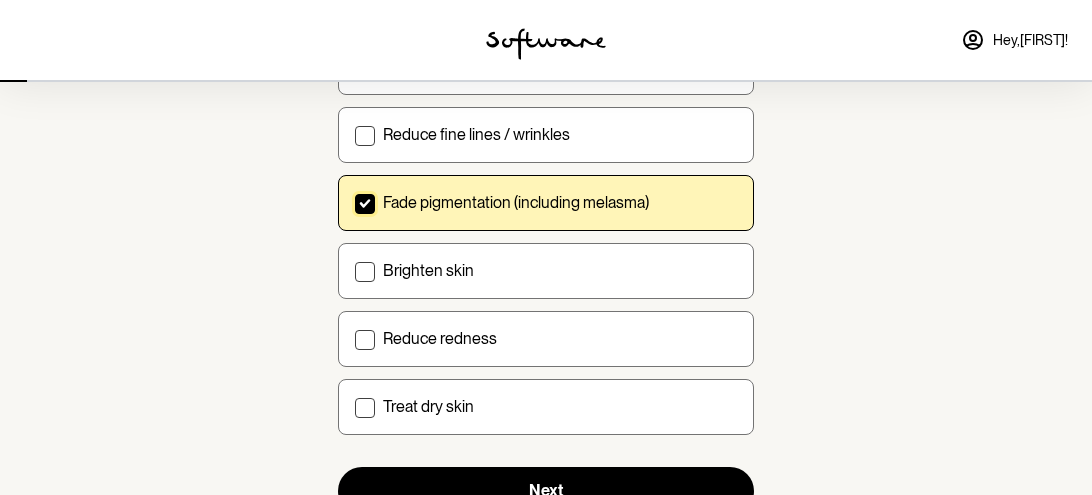 scroll, scrollTop: 424, scrollLeft: 0, axis: vertical 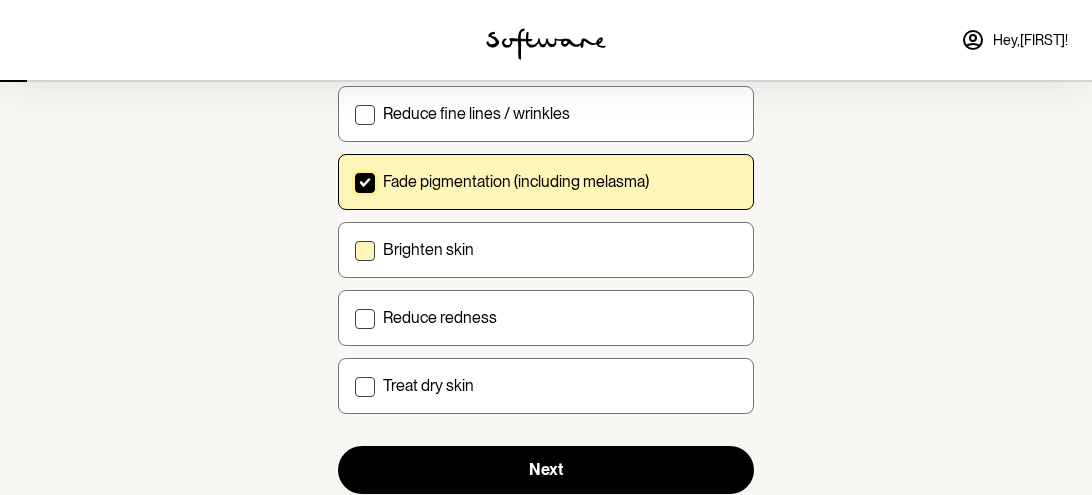 click on "Brighten skin" at bounding box center (546, 250) 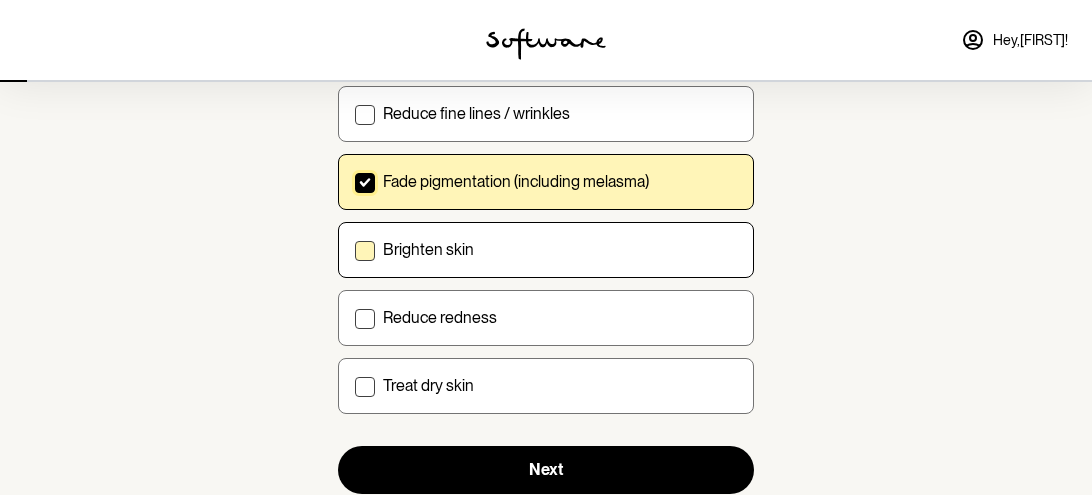 click on "Brighten skin" at bounding box center (354, 249) 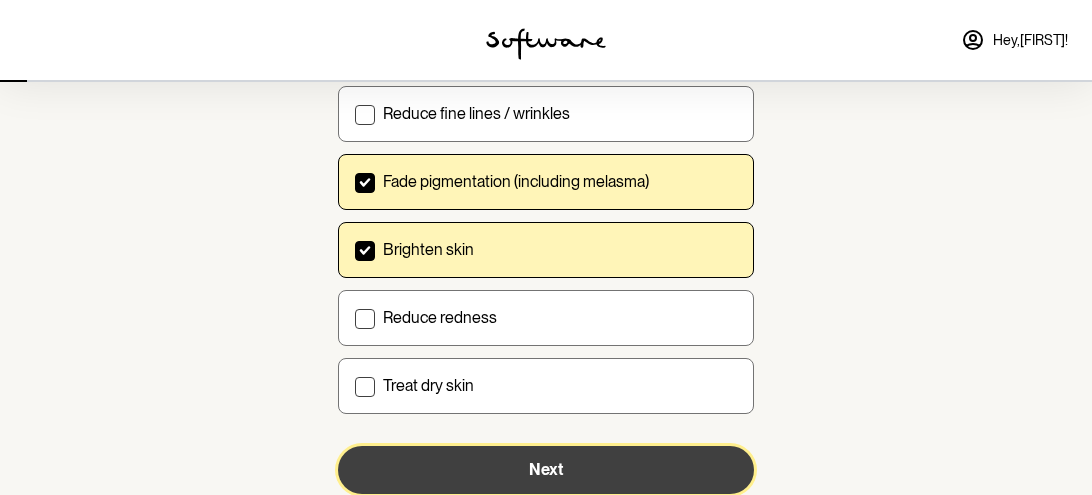 click on "Next" at bounding box center [546, 470] 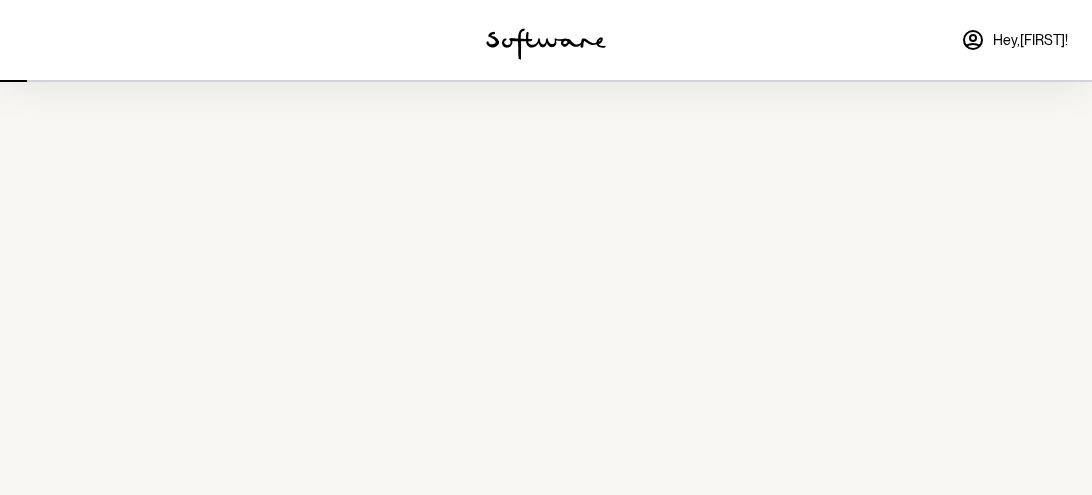 scroll, scrollTop: 0, scrollLeft: 0, axis: both 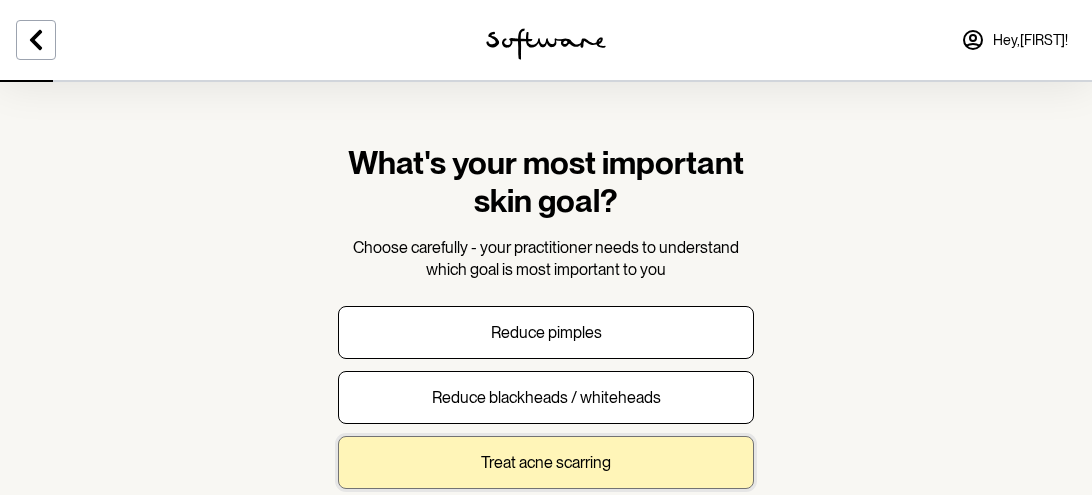 click on "Treat acne scarring" at bounding box center [546, 462] 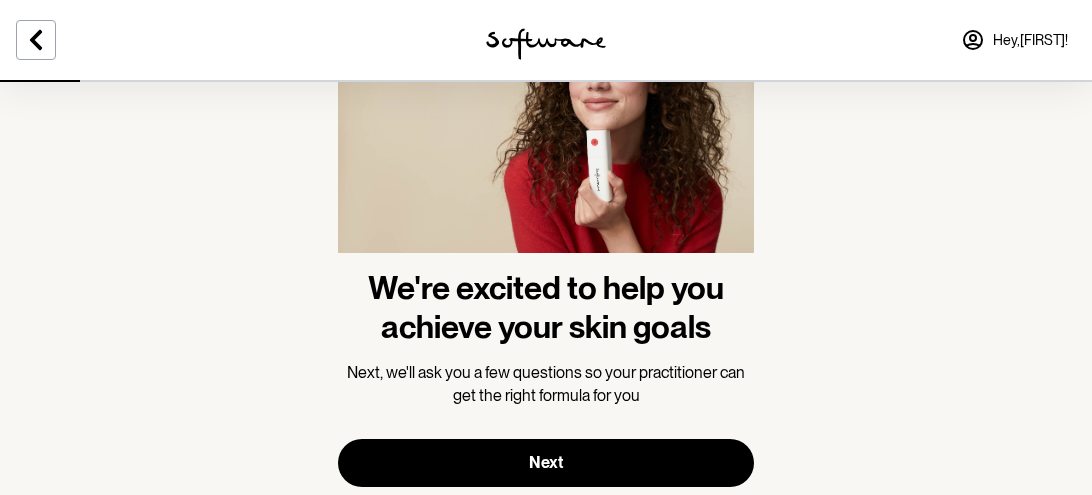 scroll, scrollTop: 224, scrollLeft: 0, axis: vertical 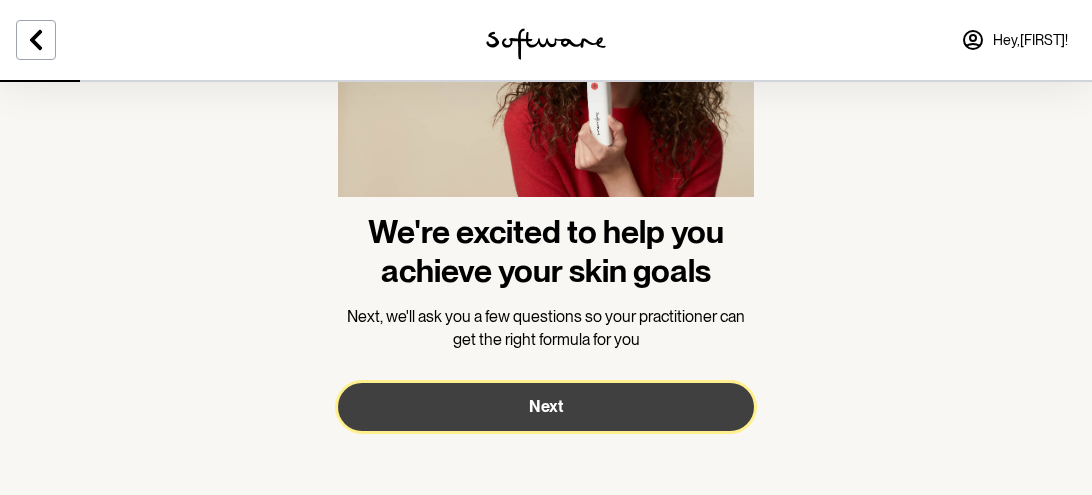 click on "Next" at bounding box center [546, 407] 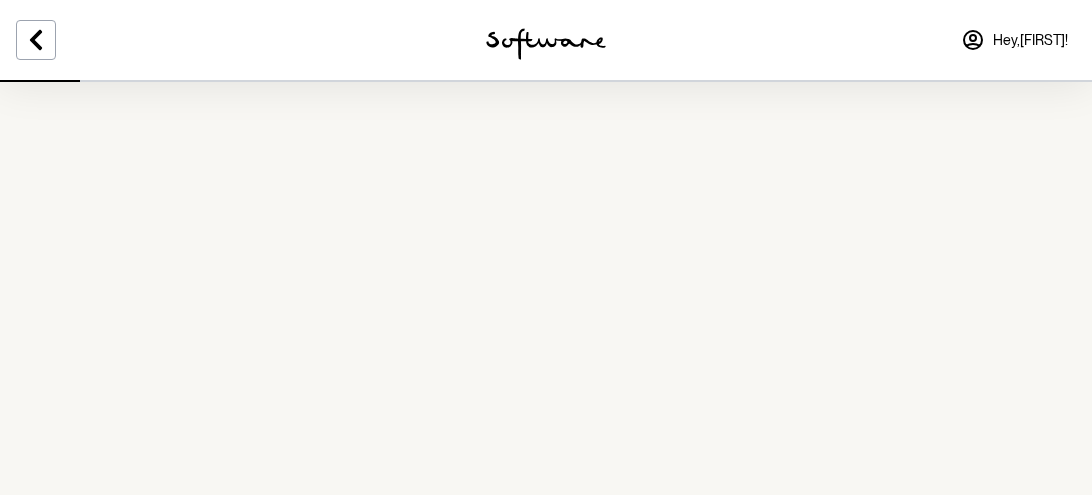 scroll, scrollTop: 0, scrollLeft: 0, axis: both 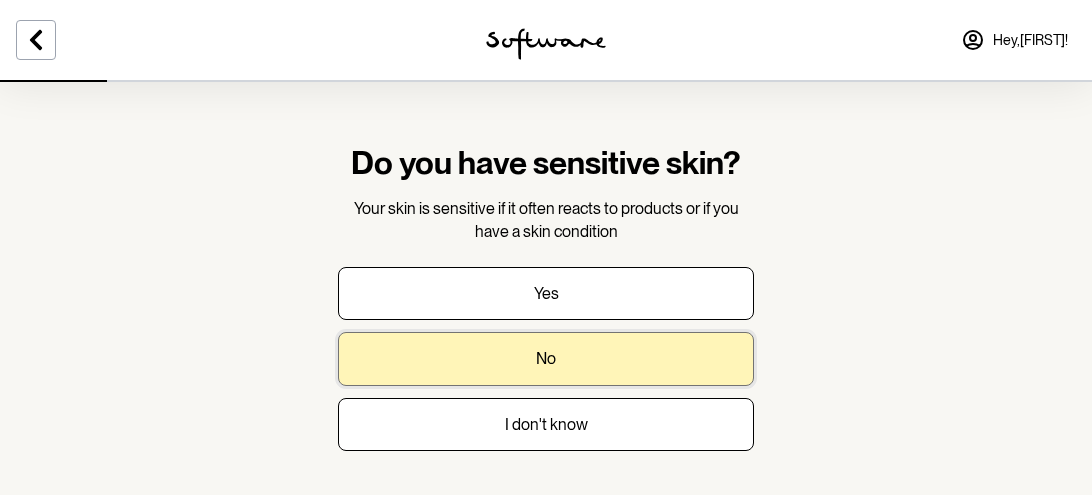 click on "No" at bounding box center (546, 358) 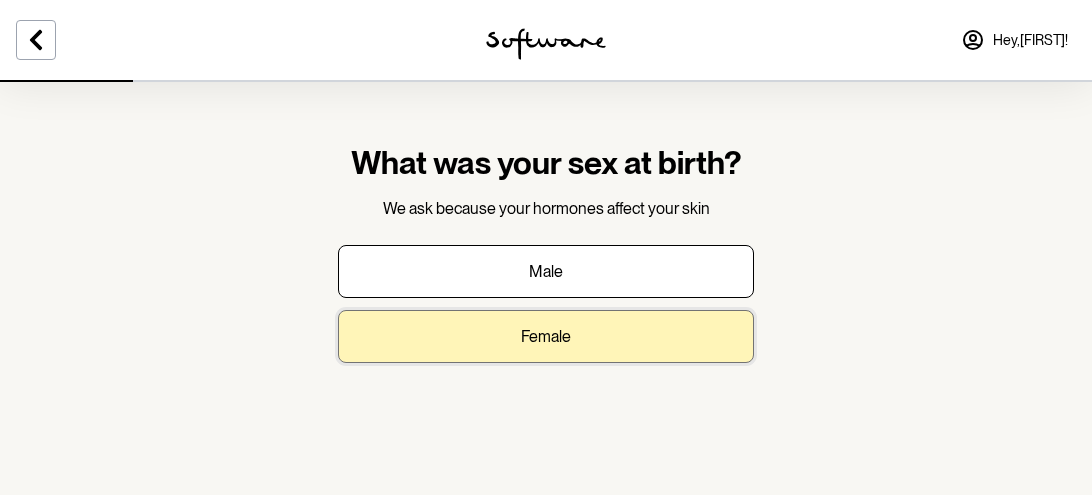 click on "Female" at bounding box center [546, 336] 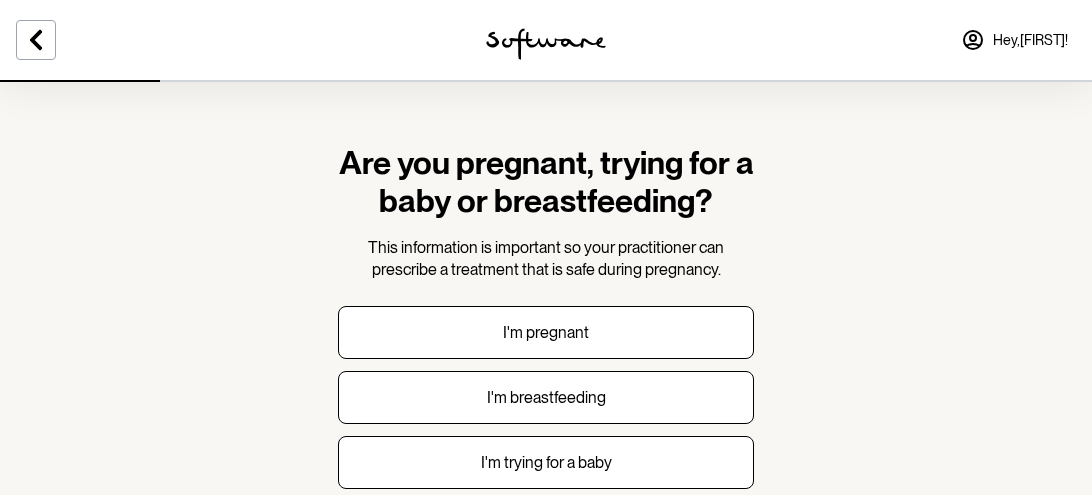 click on "Are you pregnant, trying for a baby or breastfeeding? This information is important so your practitioner can prescribe a treatment that is safe during pregnancy. I'm pregnant I'm breastfeeding I'm trying for a baby None of the above" at bounding box center (546, 325) 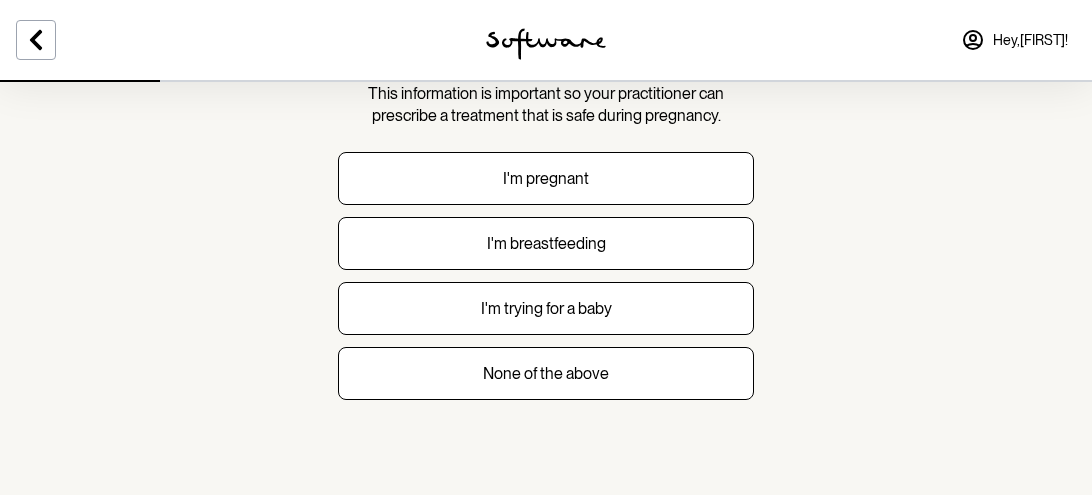scroll, scrollTop: 155, scrollLeft: 0, axis: vertical 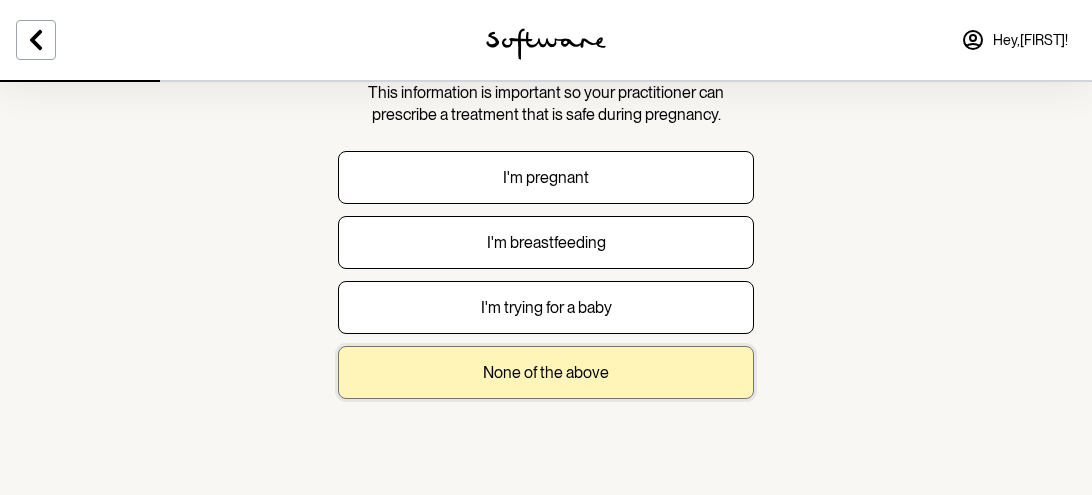 click on "None of the above" at bounding box center [546, 372] 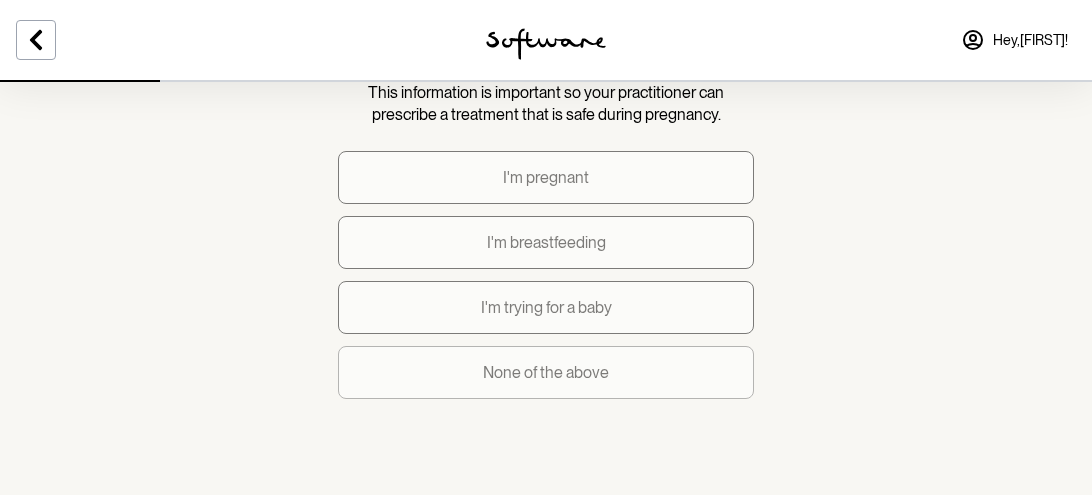 scroll, scrollTop: 0, scrollLeft: 0, axis: both 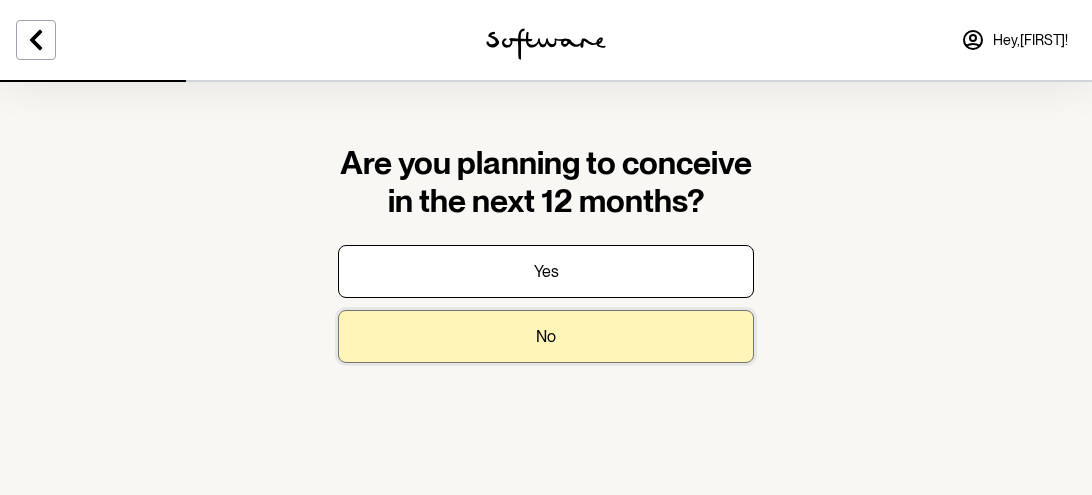 click on "No" at bounding box center (546, 336) 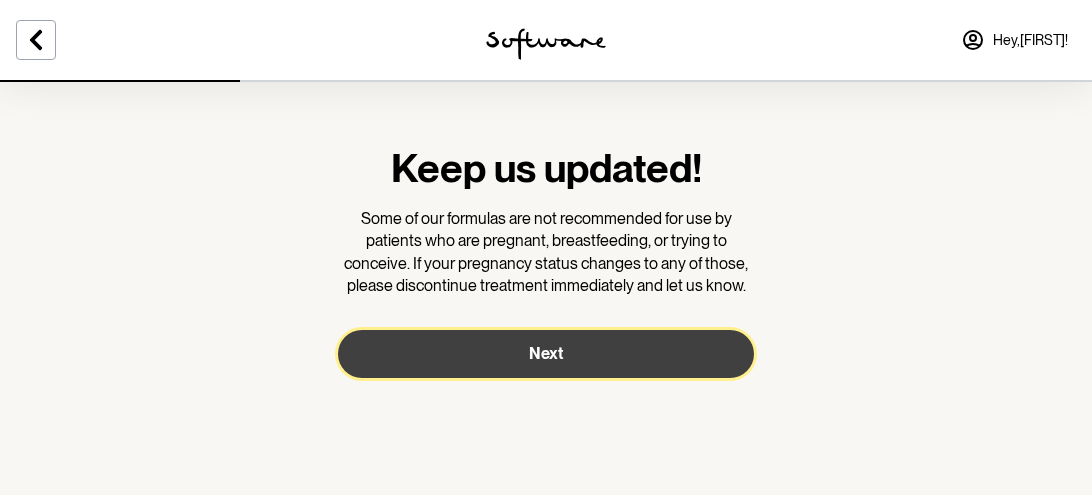 click on "Next" at bounding box center (546, 354) 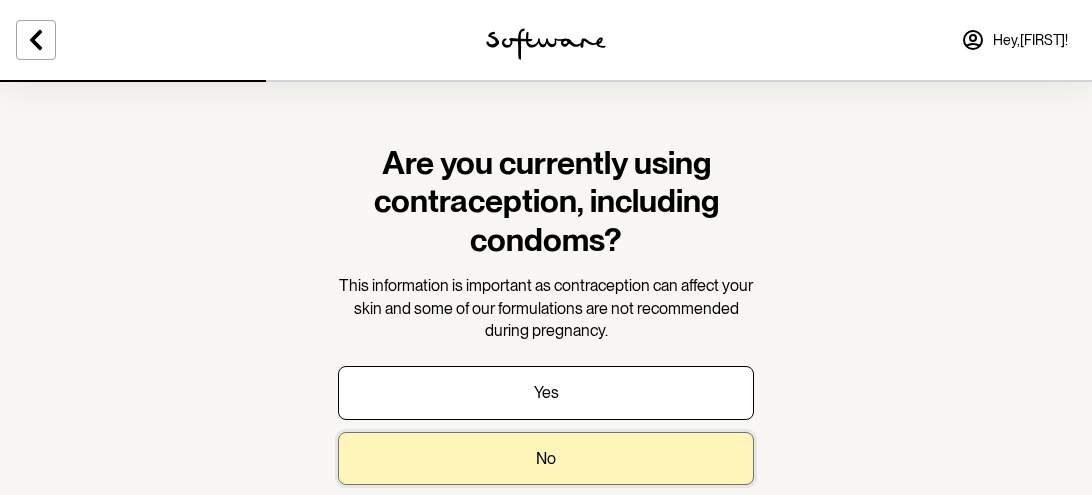 click on "No" at bounding box center (546, 458) 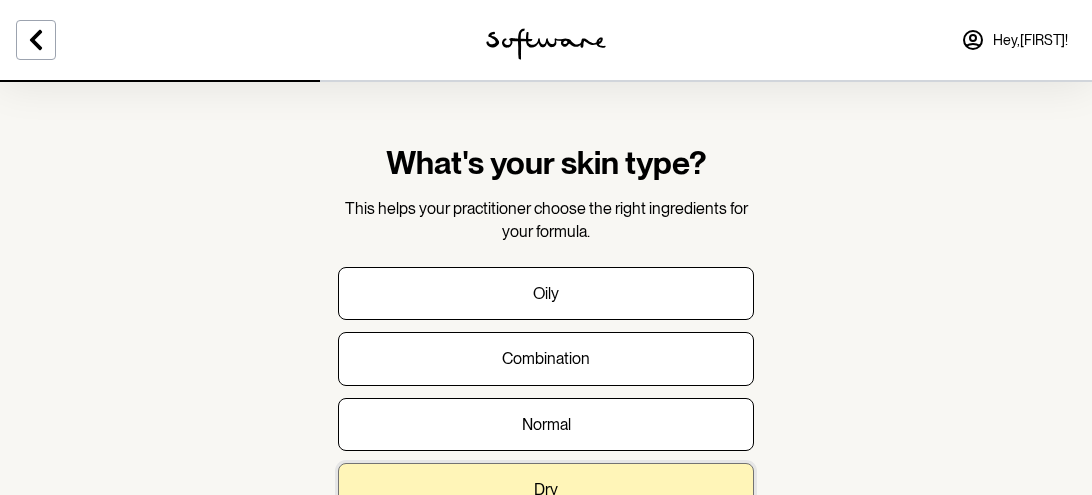 click on "Dry" at bounding box center (546, 489) 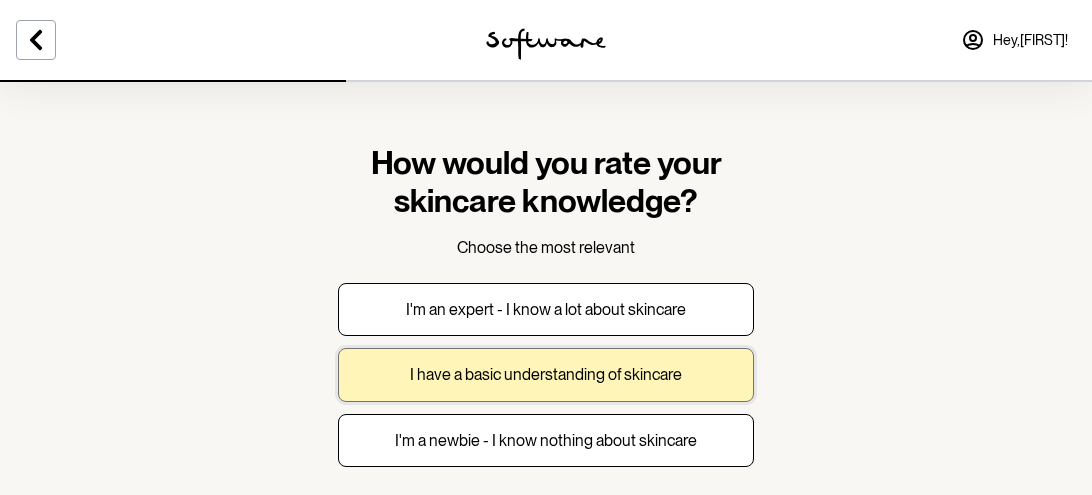 click on "I have a basic understanding of skincare" at bounding box center [546, 374] 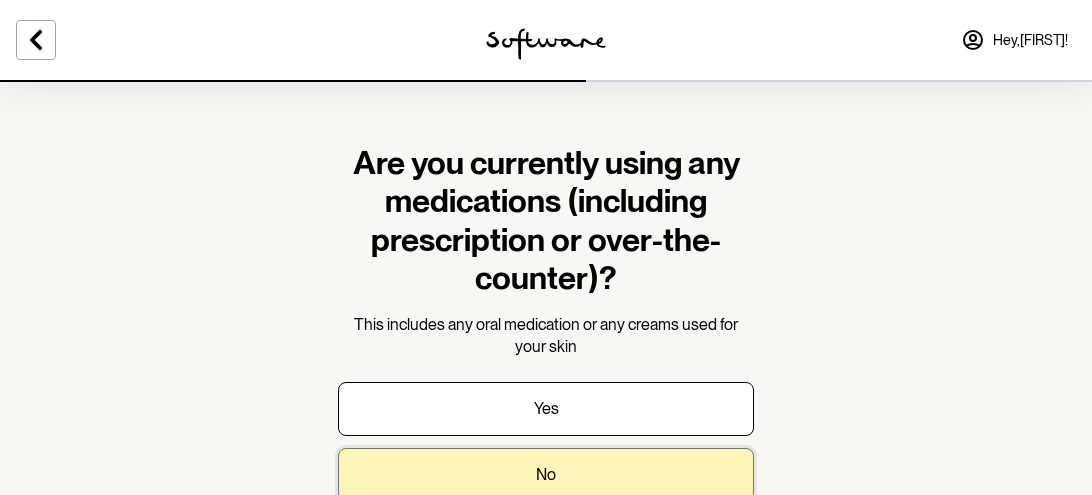 click on "No" at bounding box center (546, 474) 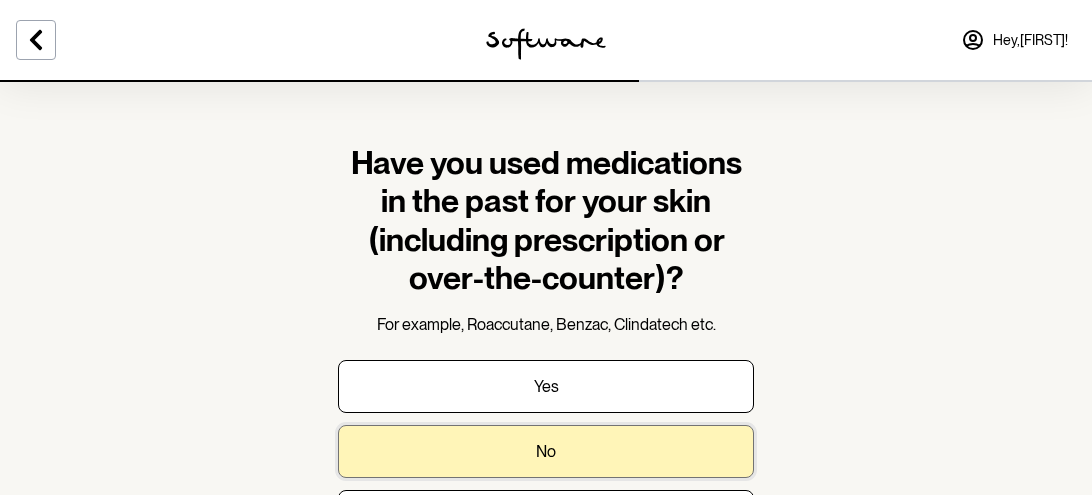 click on "No" at bounding box center [546, 451] 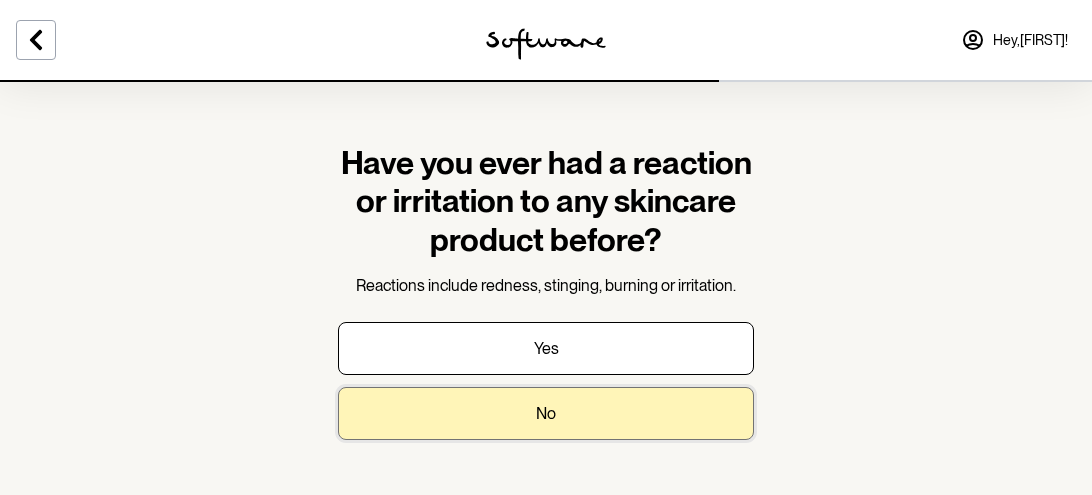 click on "No" at bounding box center [546, 413] 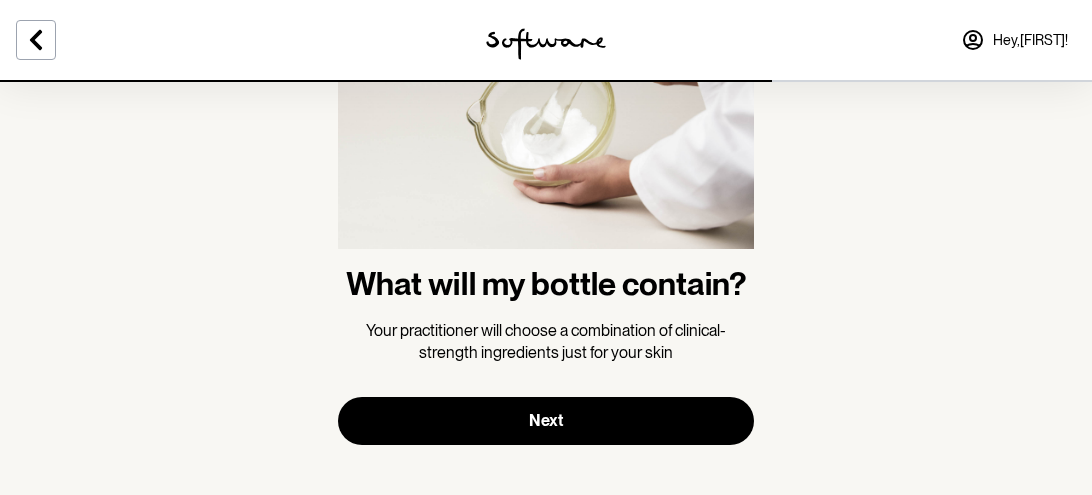 scroll, scrollTop: 185, scrollLeft: 0, axis: vertical 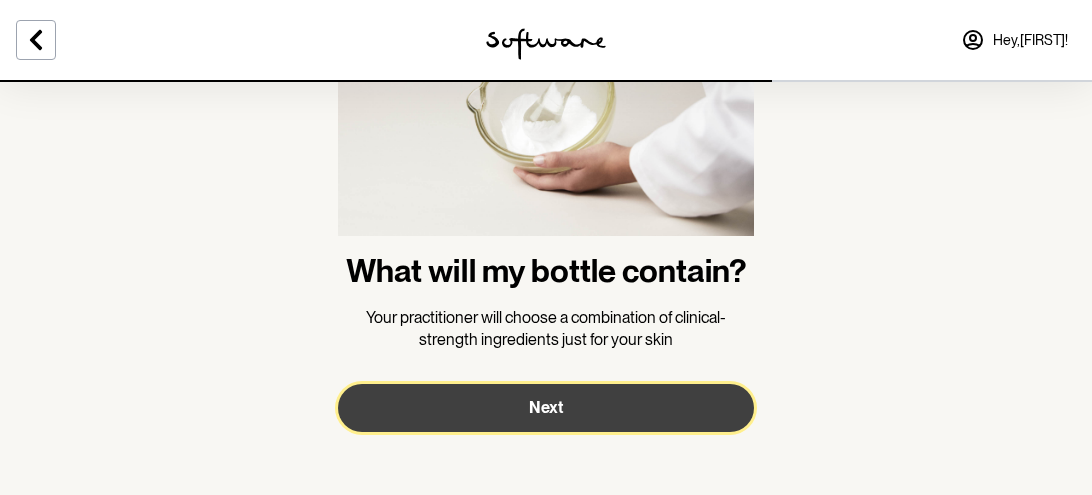 click on "Next" at bounding box center (546, 408) 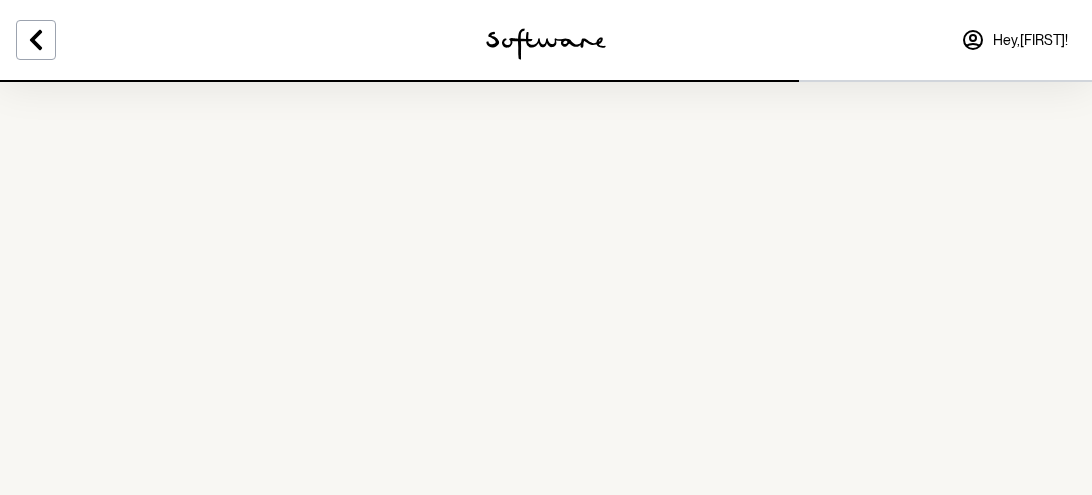 scroll, scrollTop: 0, scrollLeft: 0, axis: both 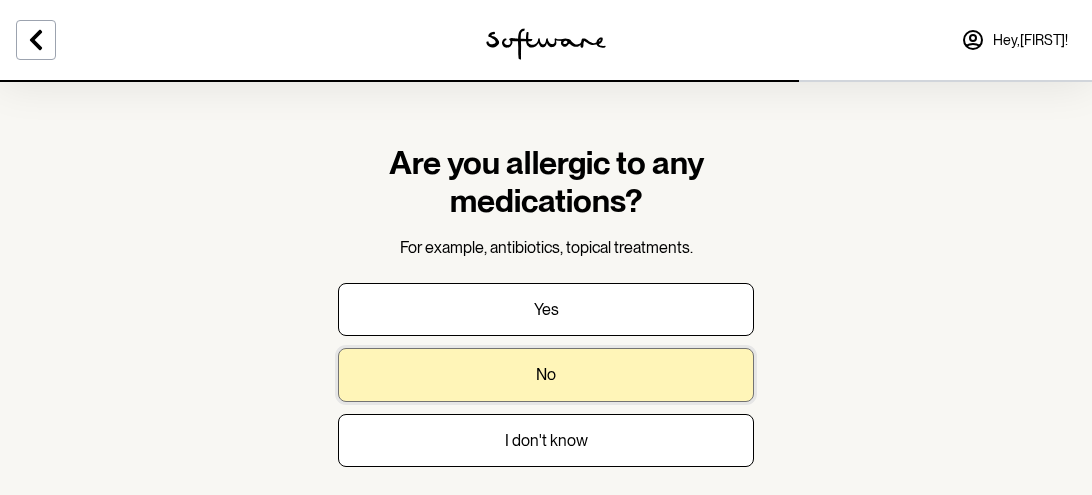 click on "No" at bounding box center (546, 374) 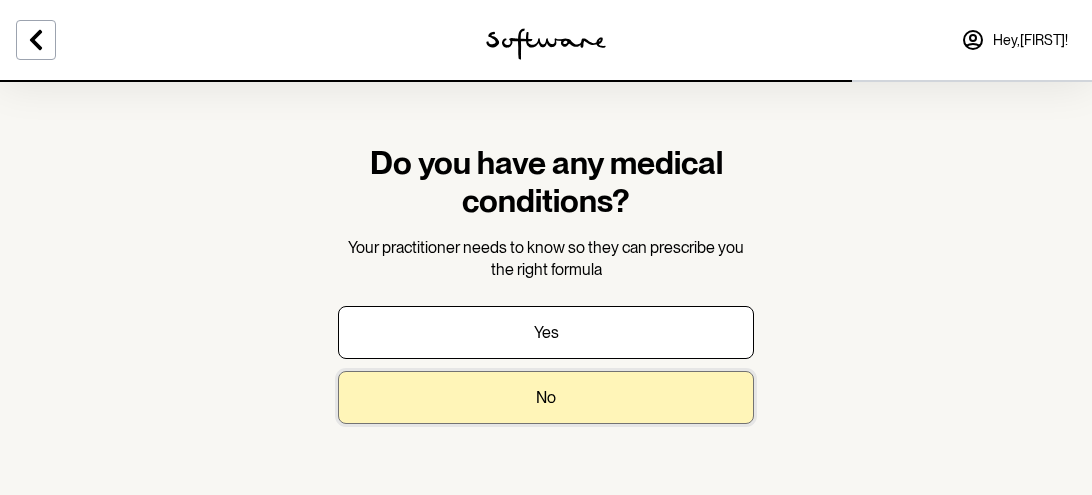 click on "No" at bounding box center (546, 397) 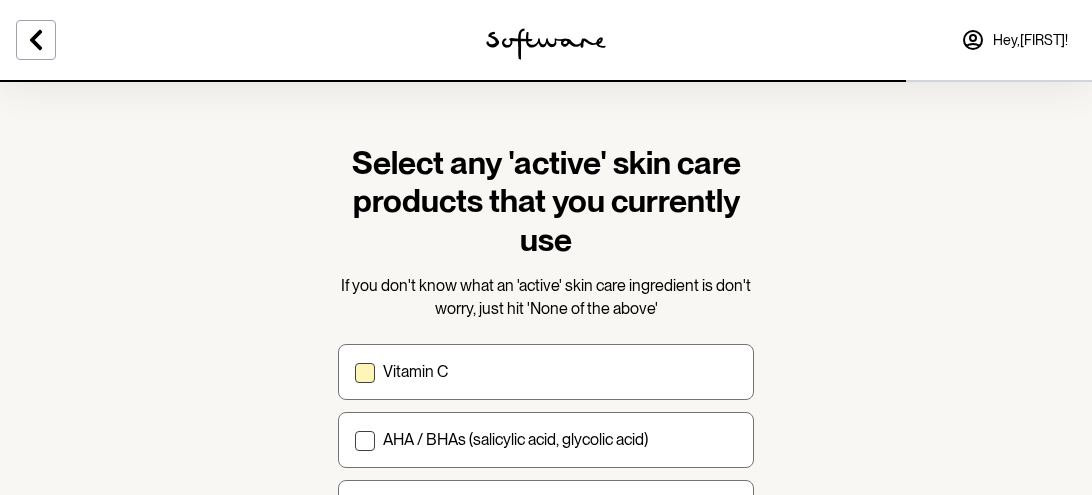 click on "Vitamin C" at bounding box center [546, 372] 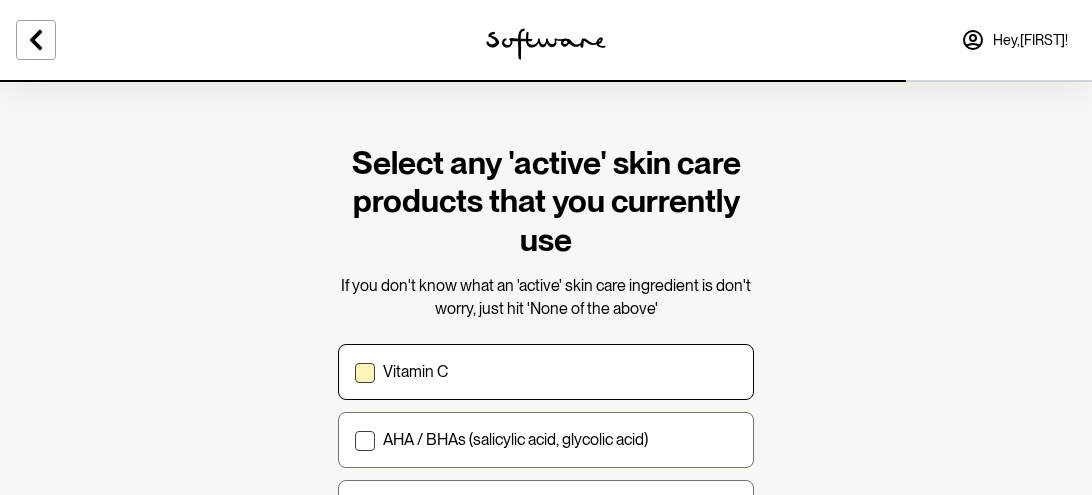 click on "Vitamin C" at bounding box center [354, 372] 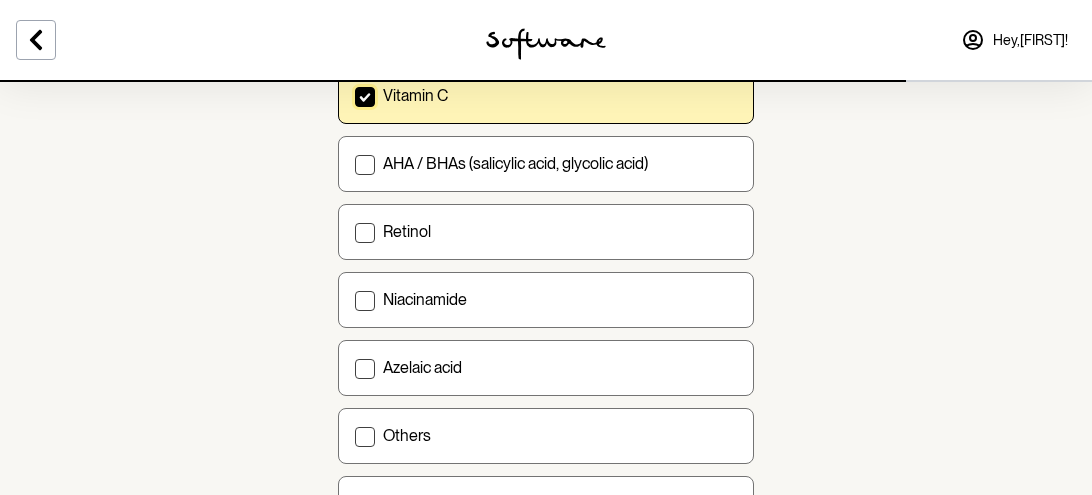 scroll, scrollTop: 280, scrollLeft: 0, axis: vertical 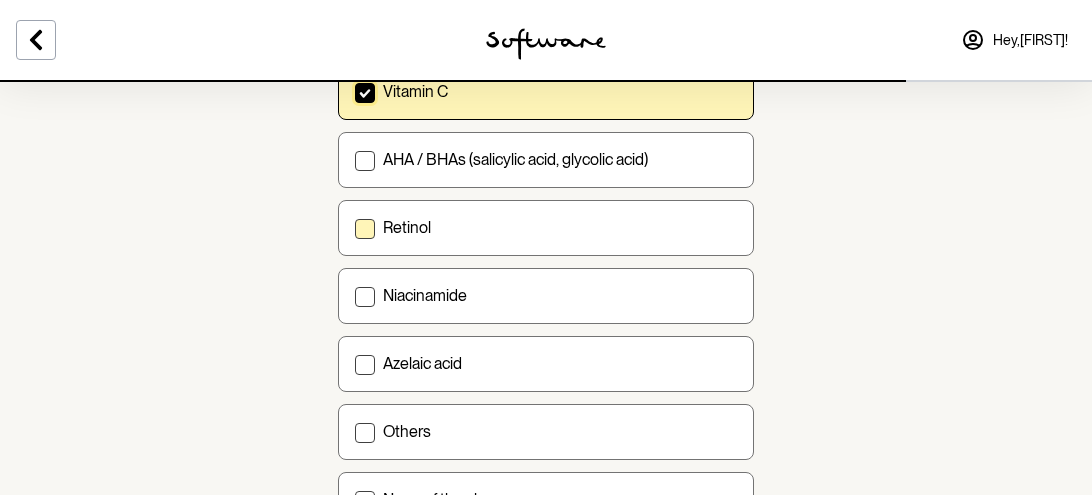 click at bounding box center [365, 229] 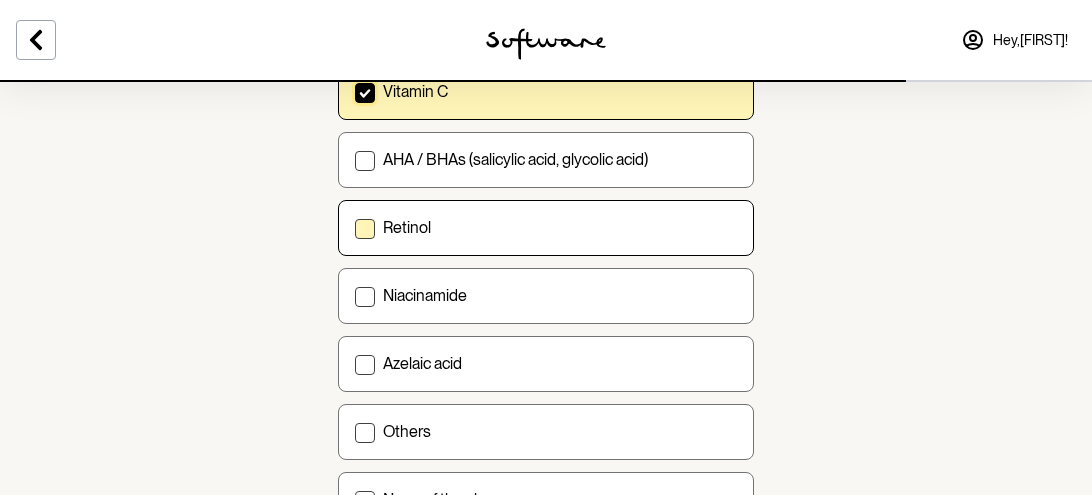 click on "Retinol" at bounding box center (354, 228) 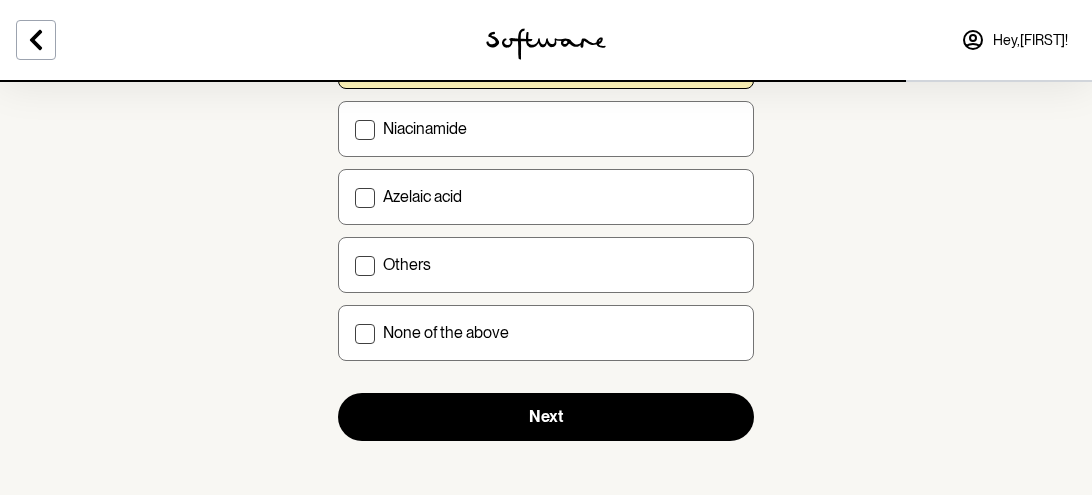 scroll, scrollTop: 456, scrollLeft: 0, axis: vertical 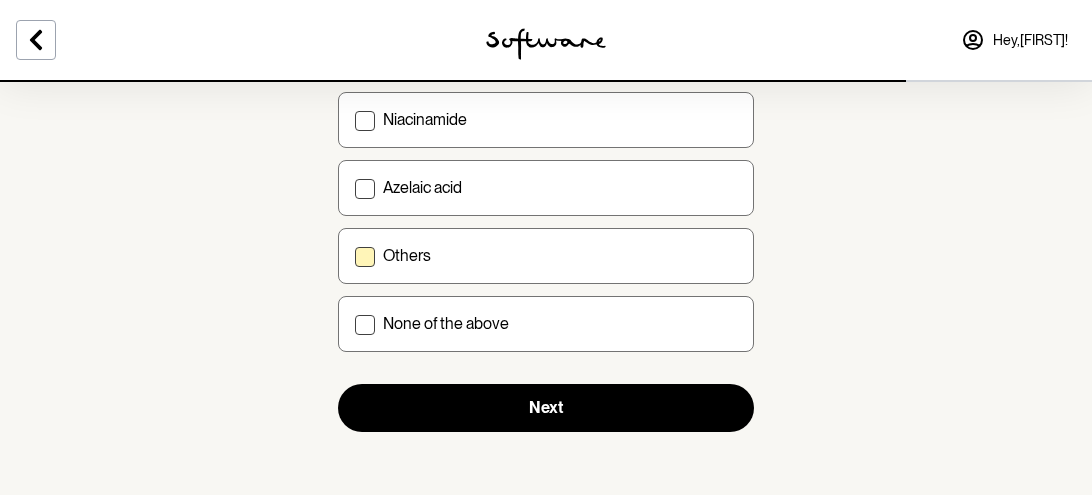 click at bounding box center [365, 257] 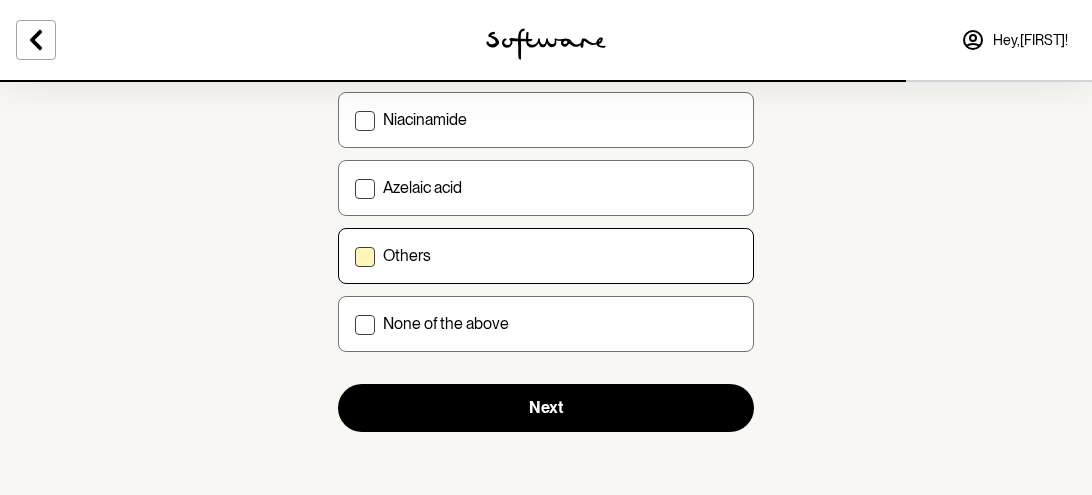 click on "Others" at bounding box center (354, 256) 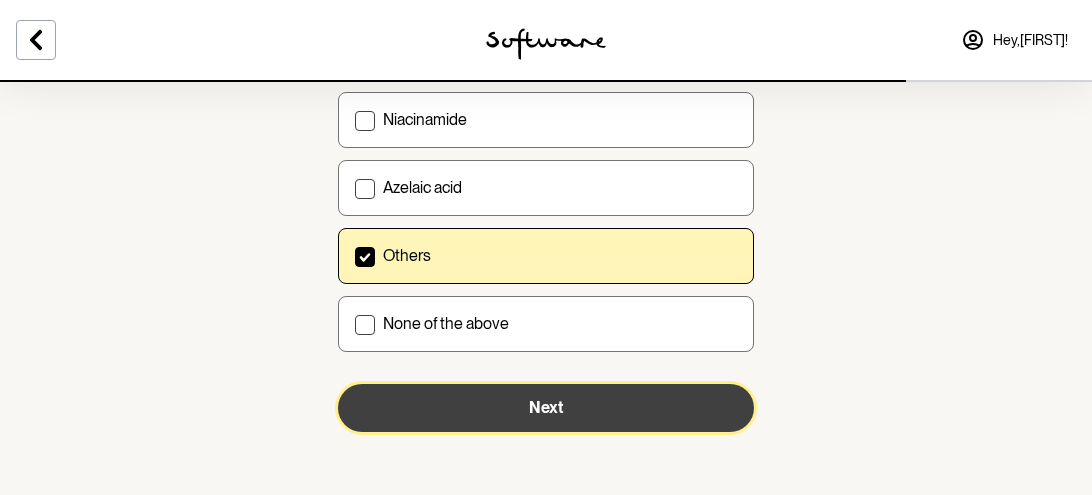 click on "Next" at bounding box center (546, 408) 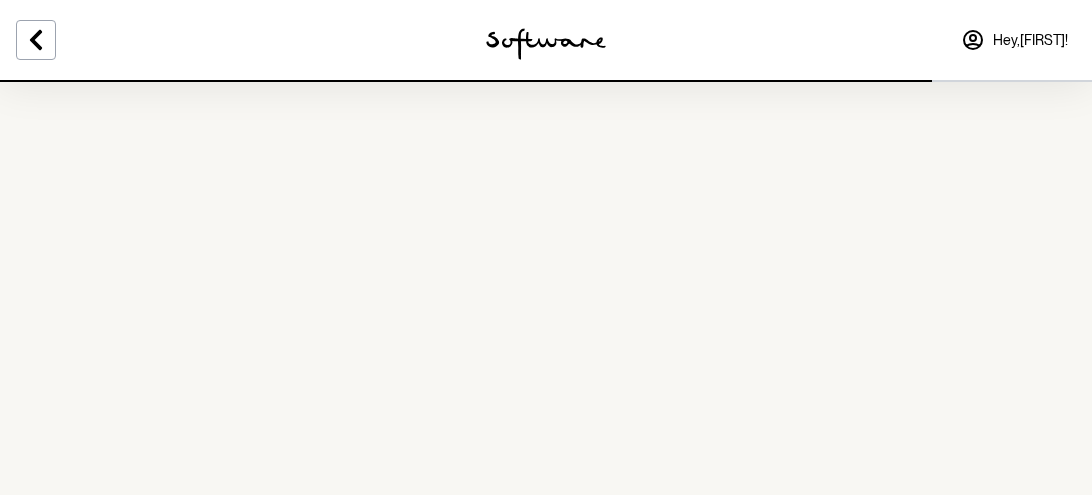scroll, scrollTop: 0, scrollLeft: 0, axis: both 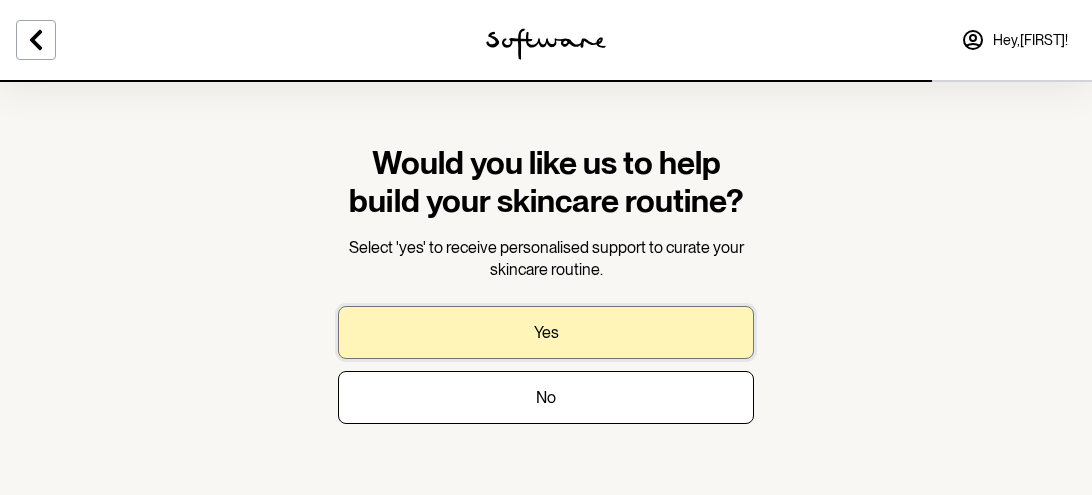 click on "Yes" at bounding box center (546, 332) 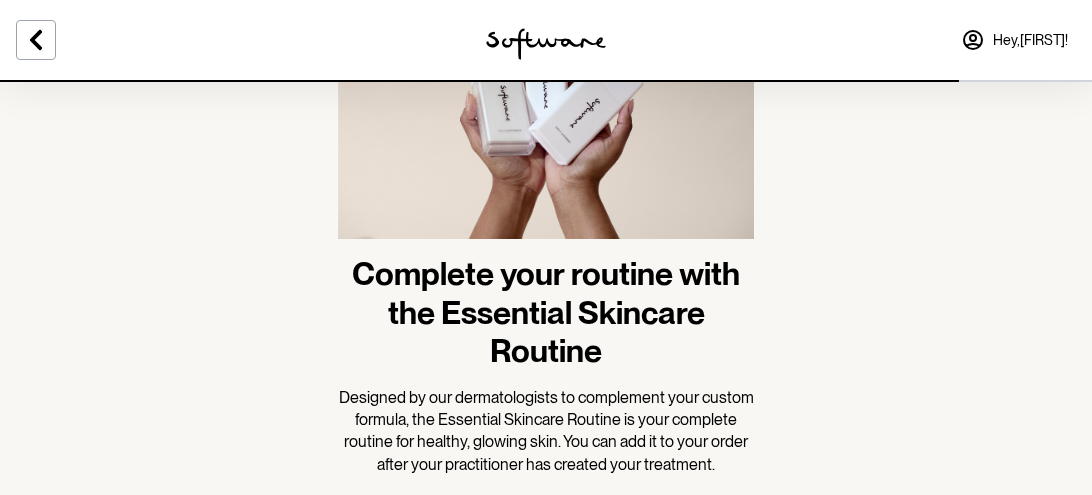 scroll, scrollTop: 240, scrollLeft: 0, axis: vertical 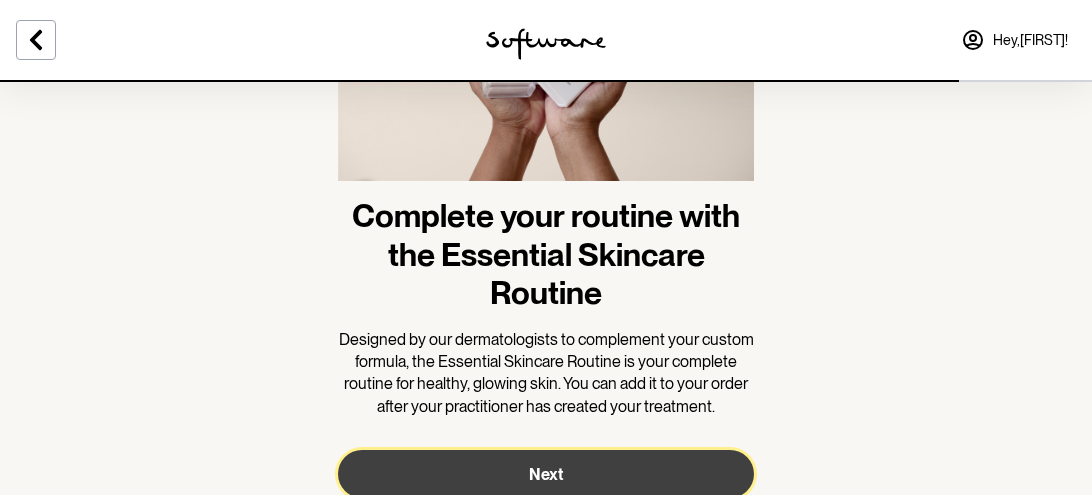 click on "Next" at bounding box center (546, 474) 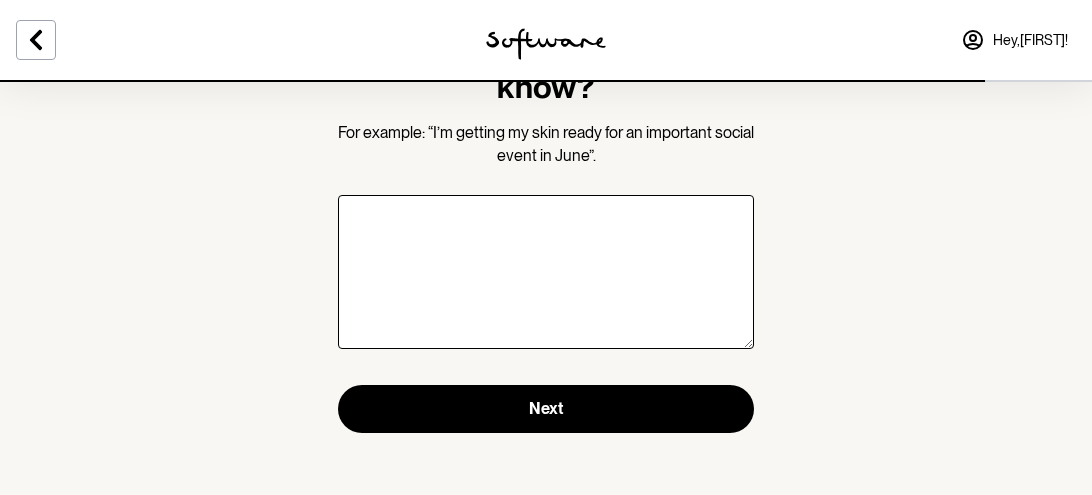 scroll, scrollTop: 155, scrollLeft: 0, axis: vertical 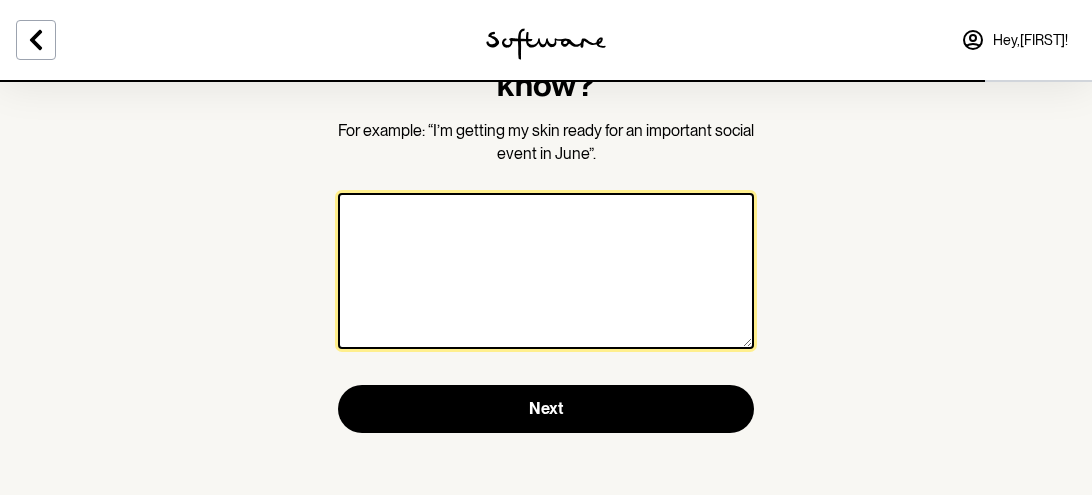 click at bounding box center (546, 271) 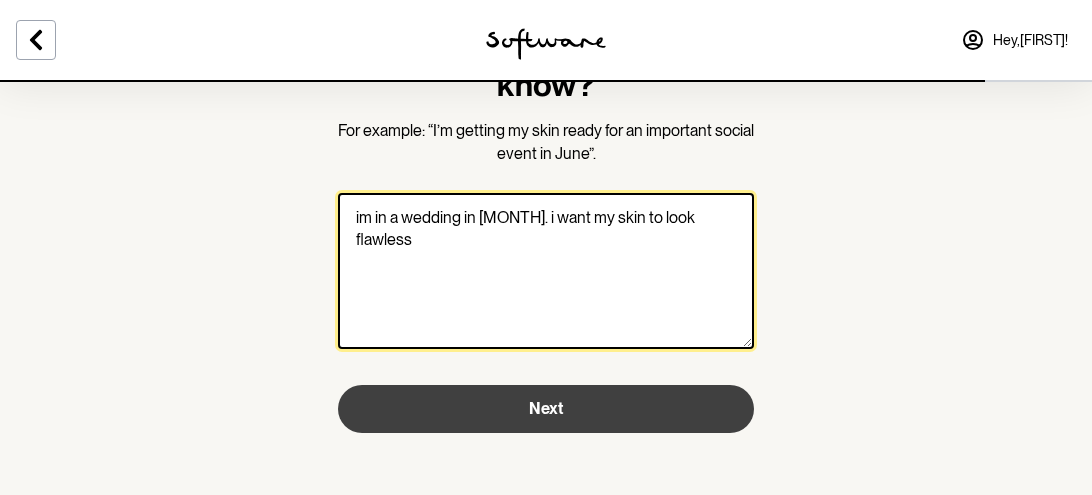 type on "im in a wedding in [MONTH]. i want my skin to look flawless" 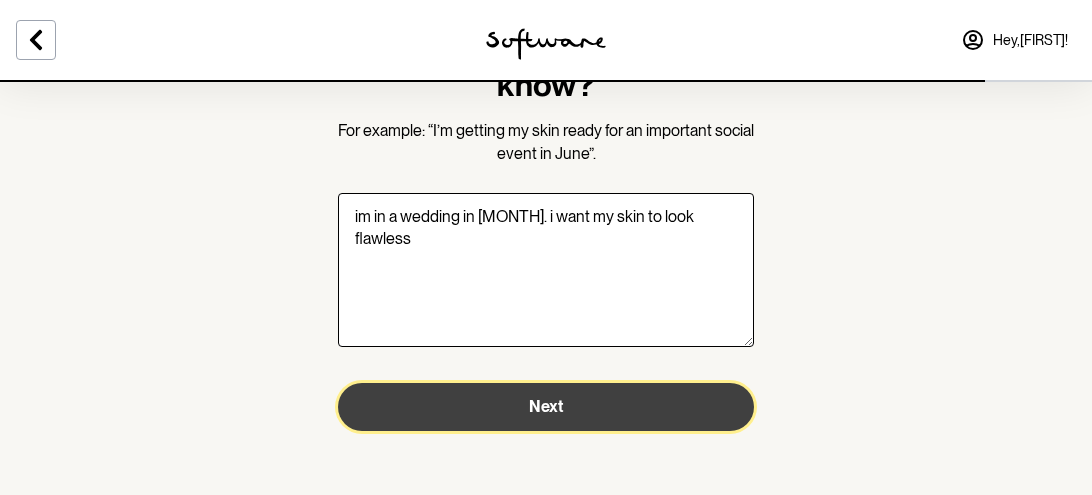 click on "Next" at bounding box center (546, 407) 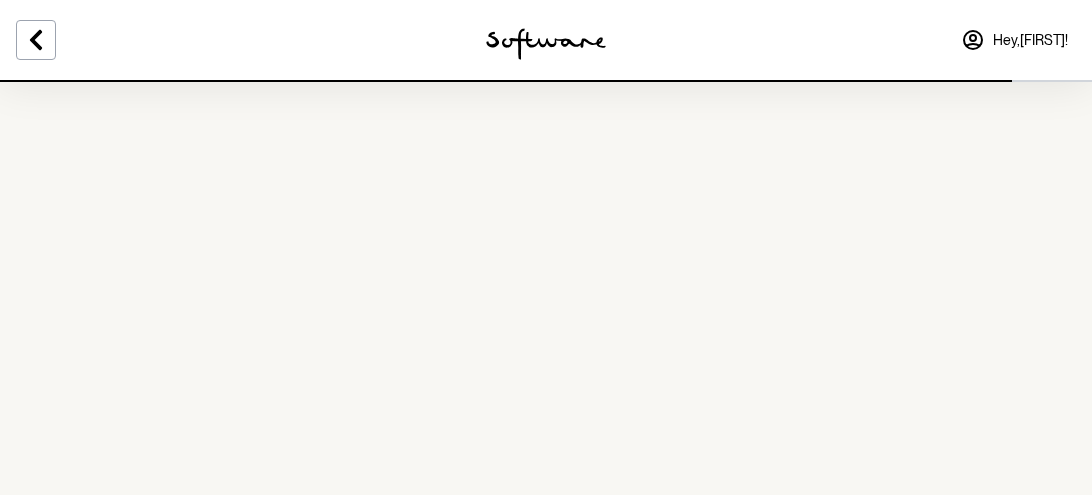 scroll, scrollTop: 0, scrollLeft: 0, axis: both 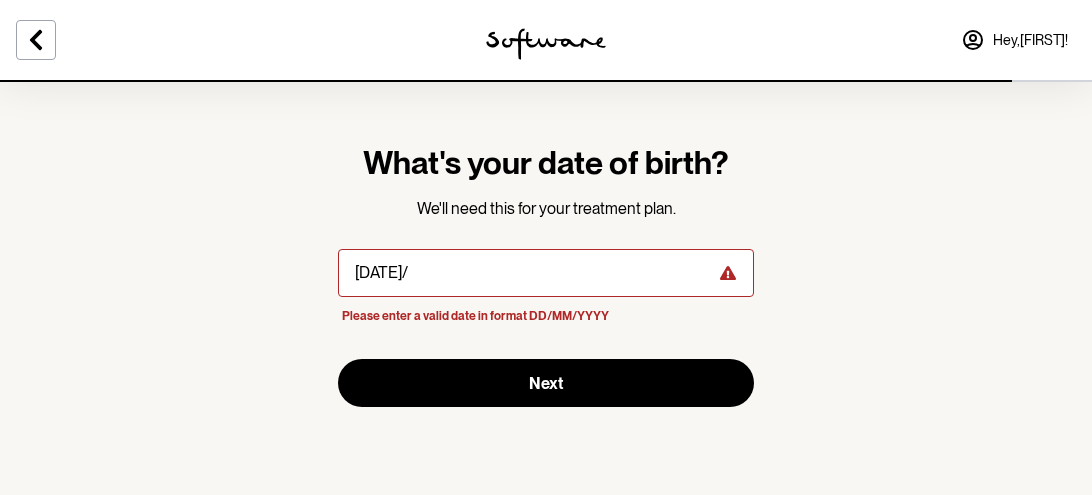 type on "1" 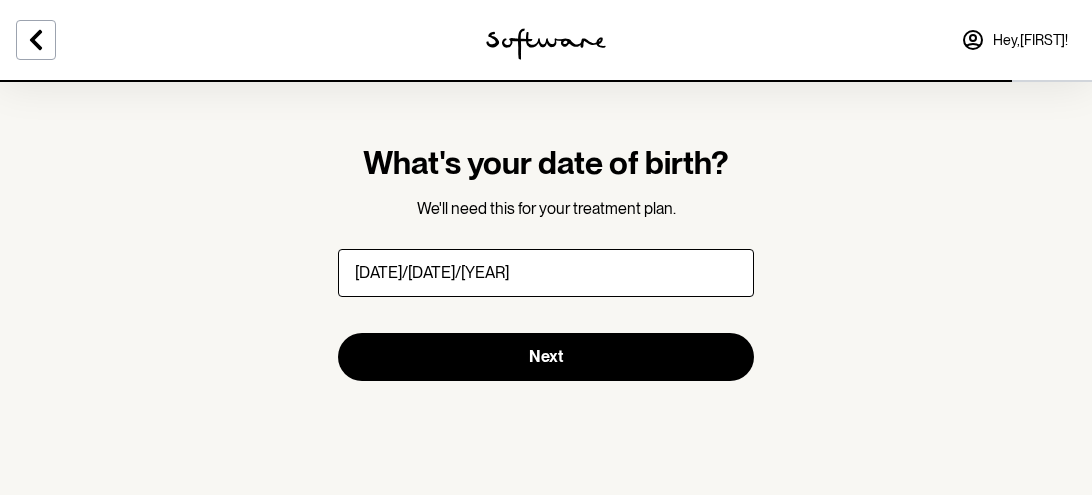 click at bounding box center [546, 273] 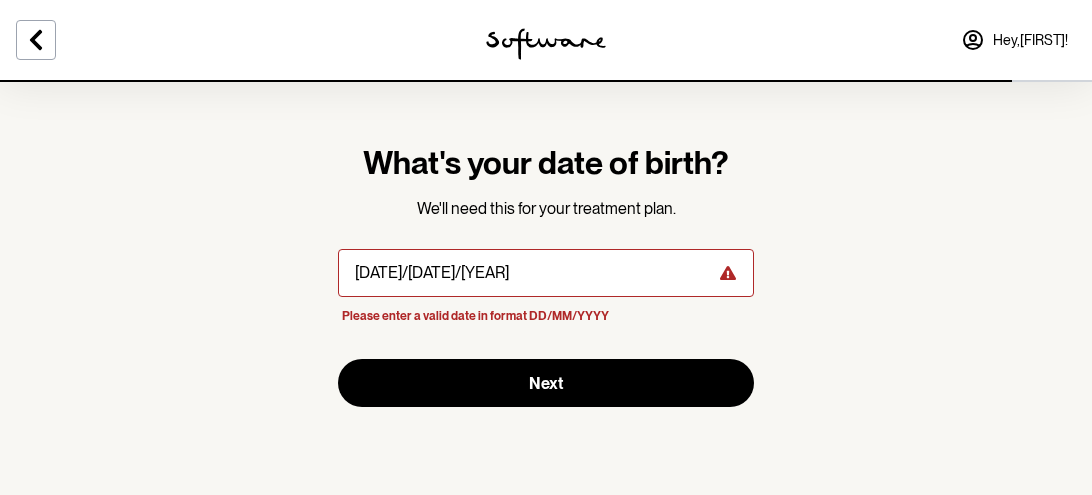 click at bounding box center [546, 273] 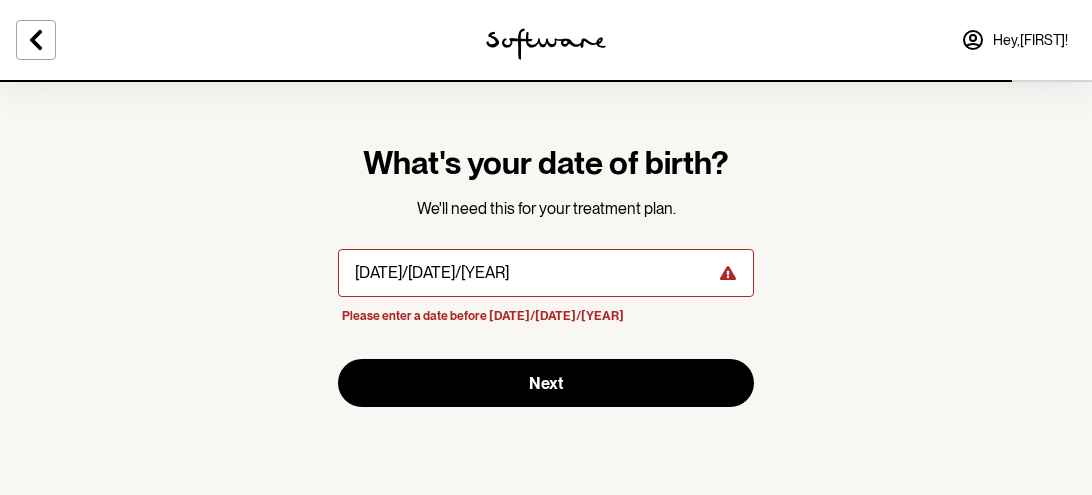click at bounding box center (546, 273) 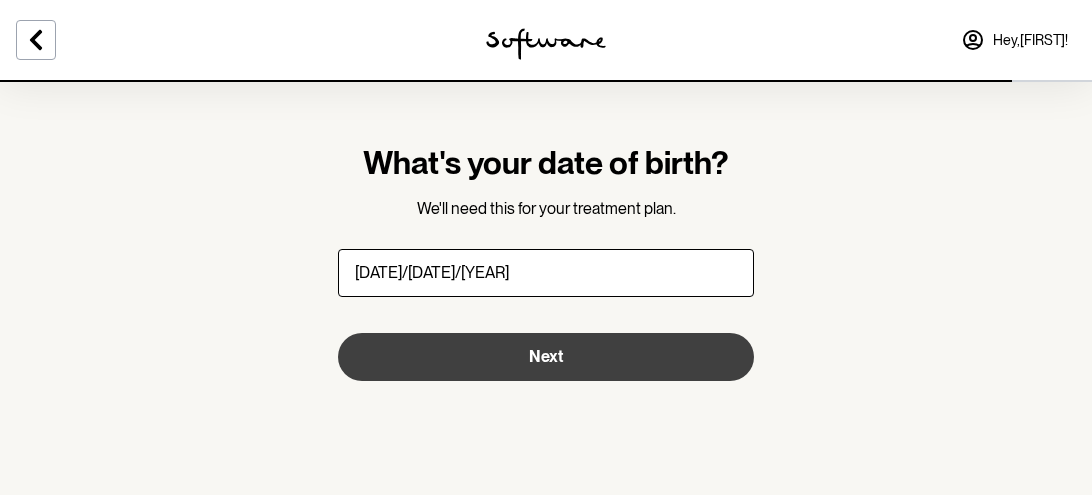 type on "[DATE]/[DATE]/[YEAR]" 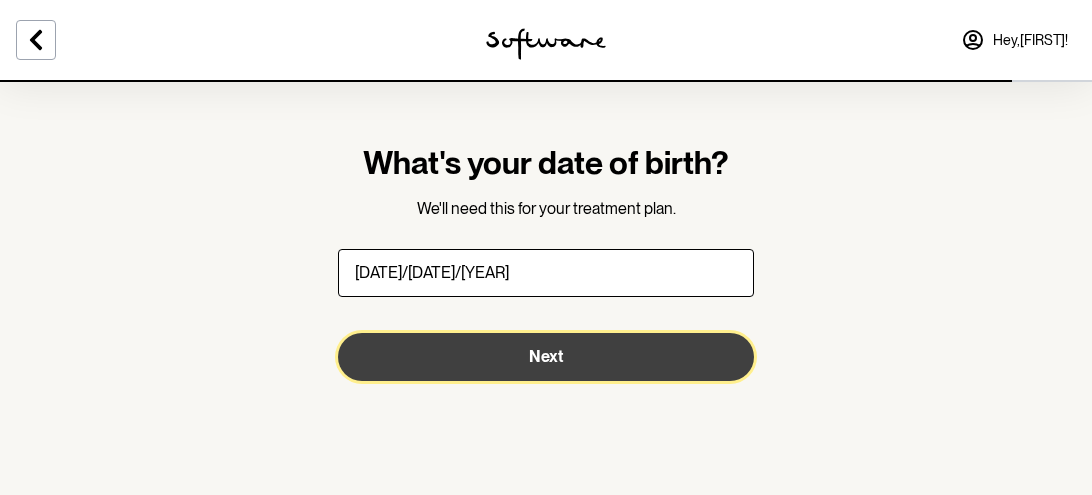click on "Next" at bounding box center (546, 357) 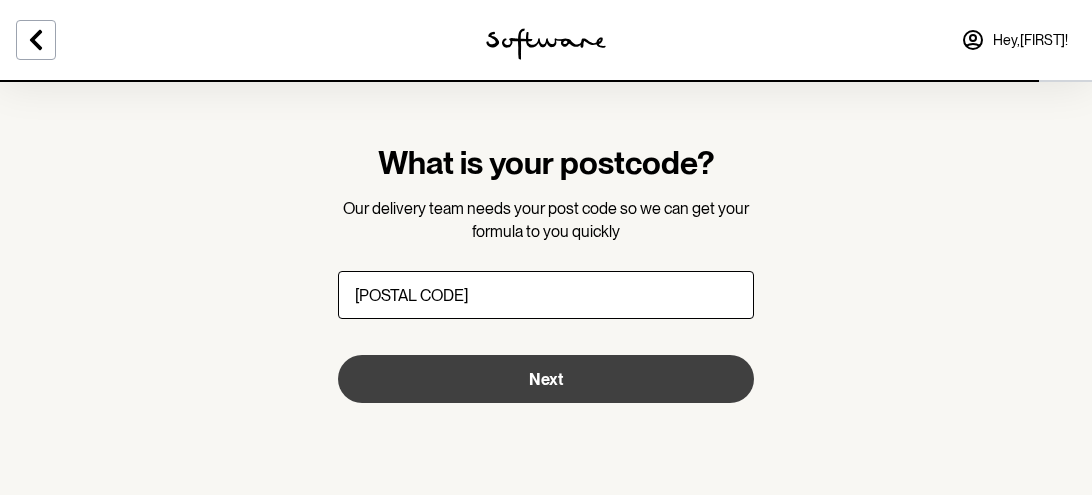 type on "[POSTAL CODE]" 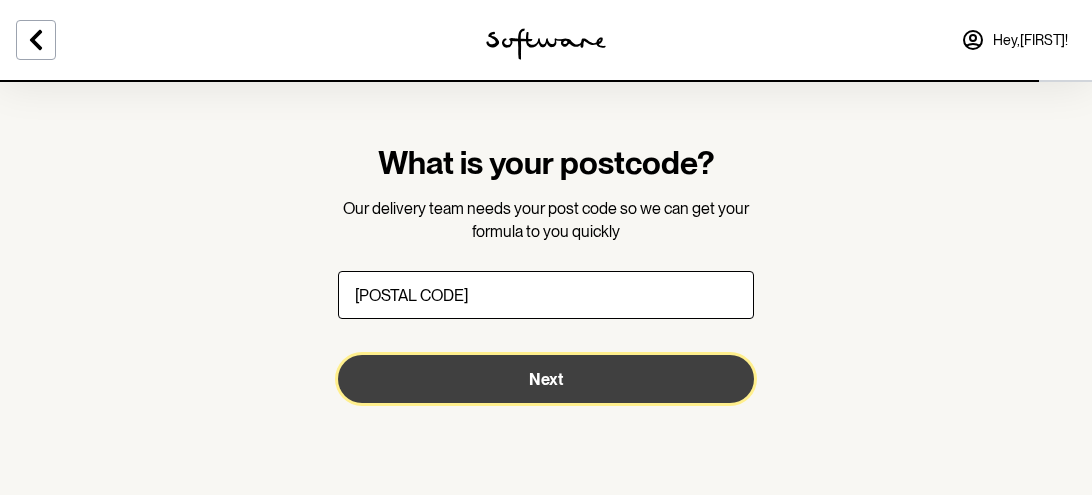 click on "Next" at bounding box center (546, 379) 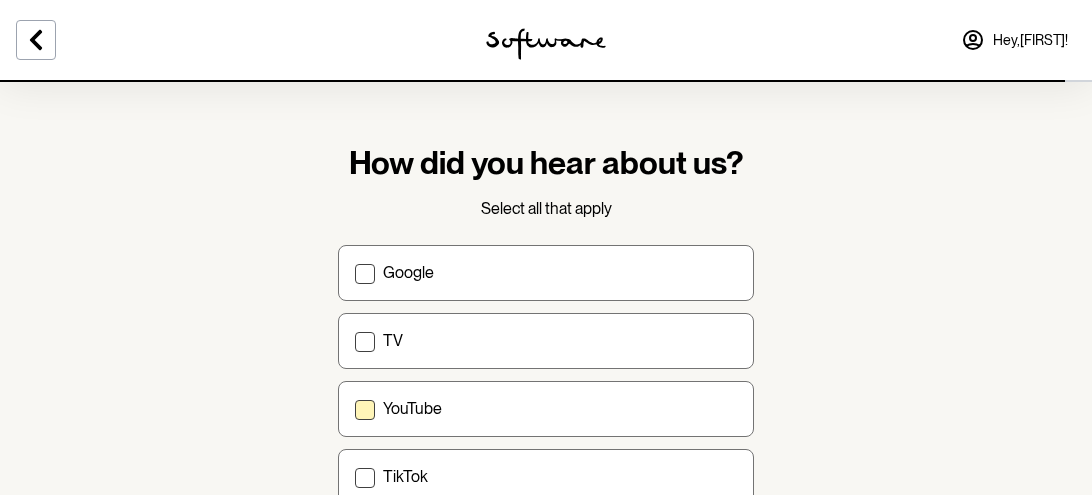 click at bounding box center [365, 410] 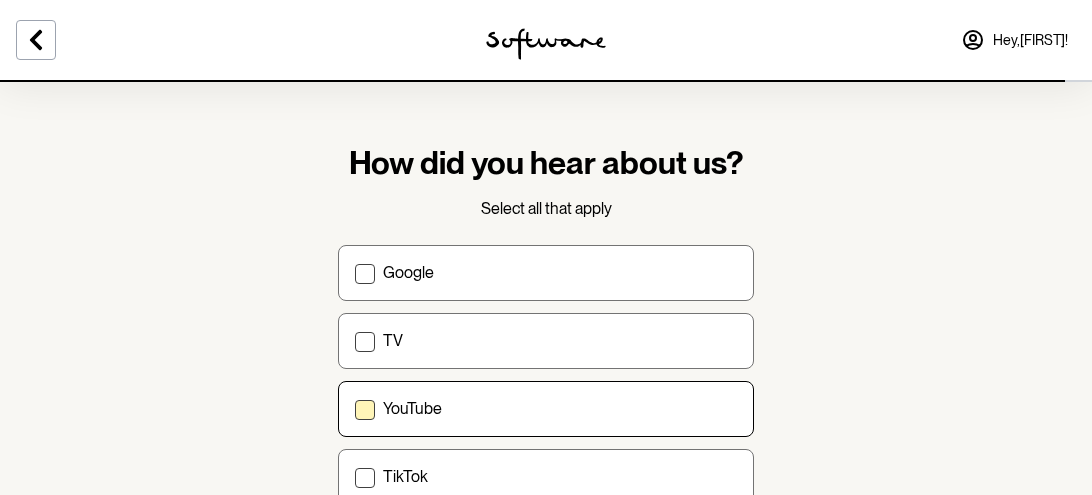 click on "YouTube" at bounding box center [354, 408] 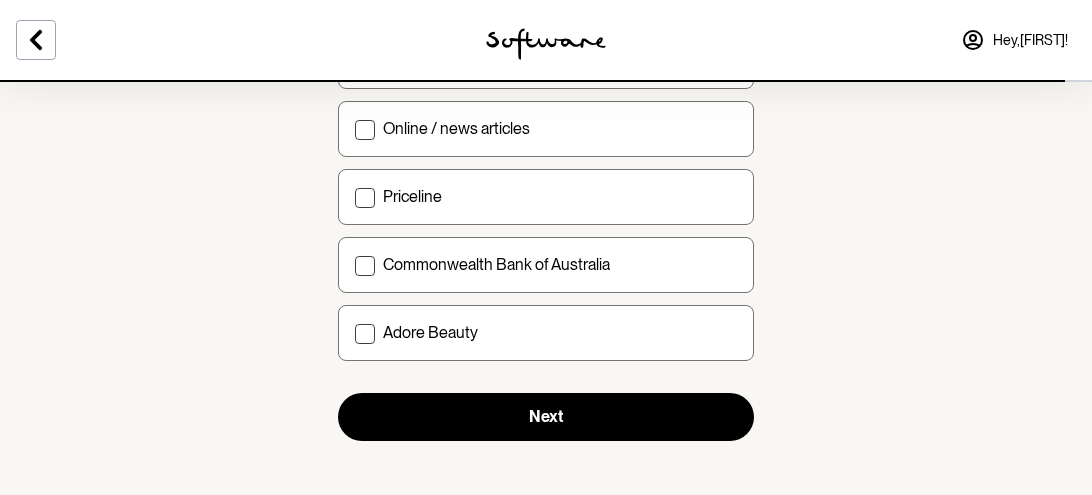 scroll, scrollTop: 901, scrollLeft: 0, axis: vertical 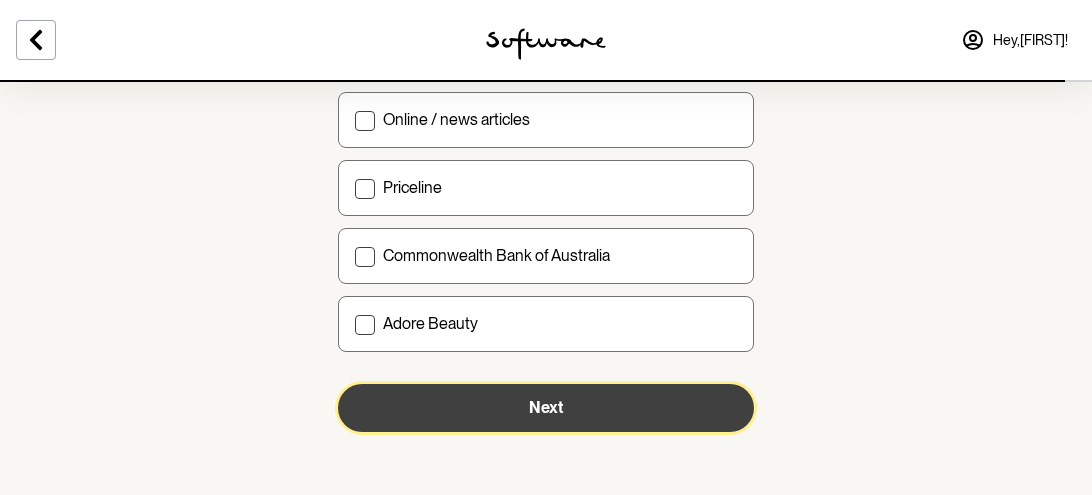 click on "Next" at bounding box center [546, 408] 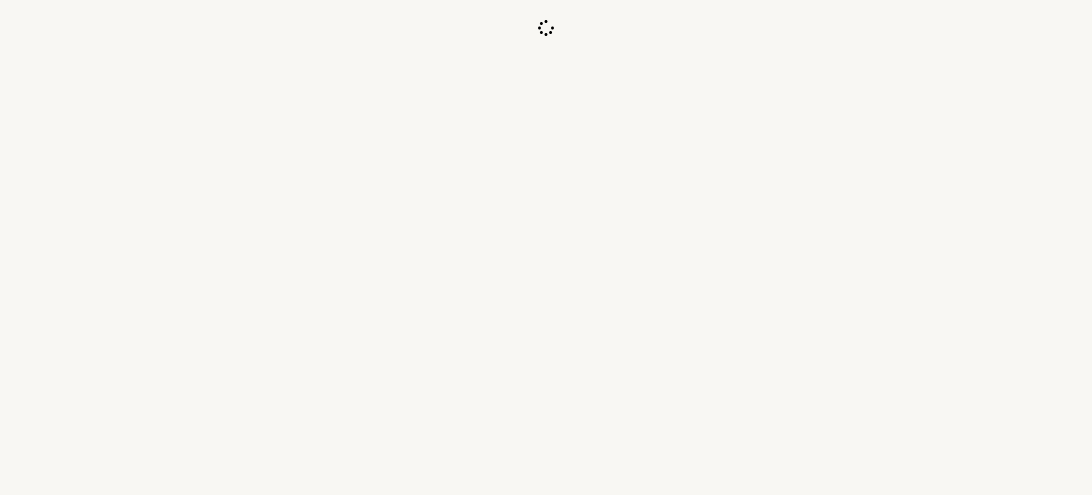 scroll, scrollTop: 0, scrollLeft: 0, axis: both 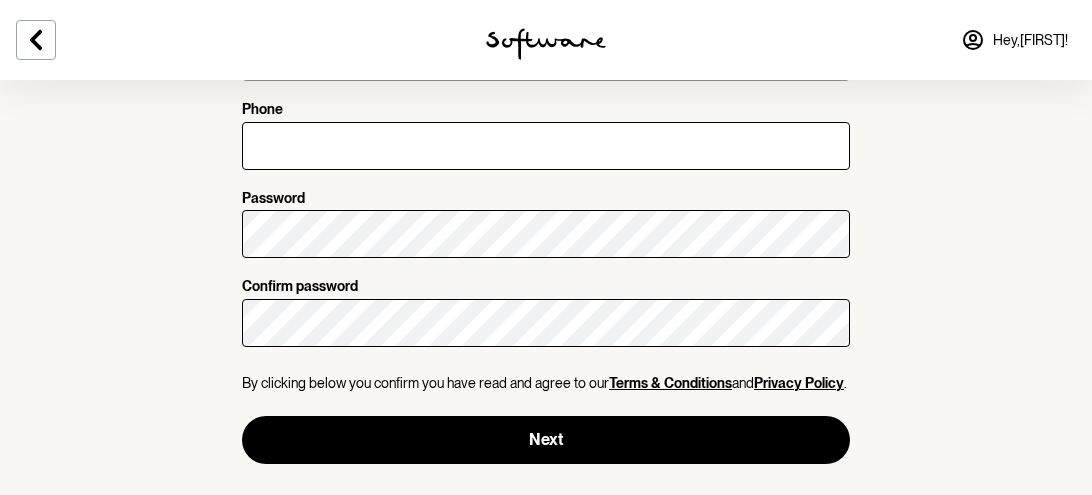 click on "Terms & Conditions" at bounding box center [670, 383] 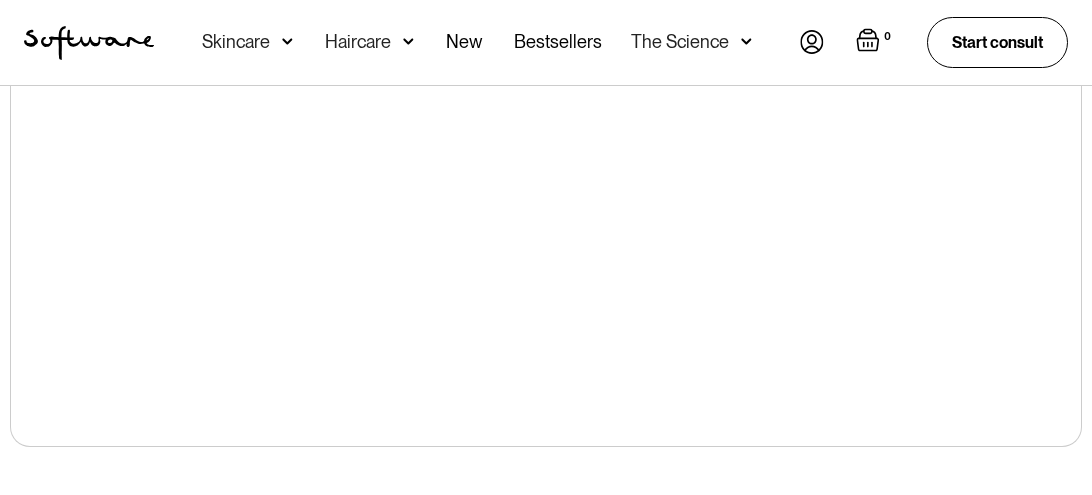scroll, scrollTop: 360, scrollLeft: 0, axis: vertical 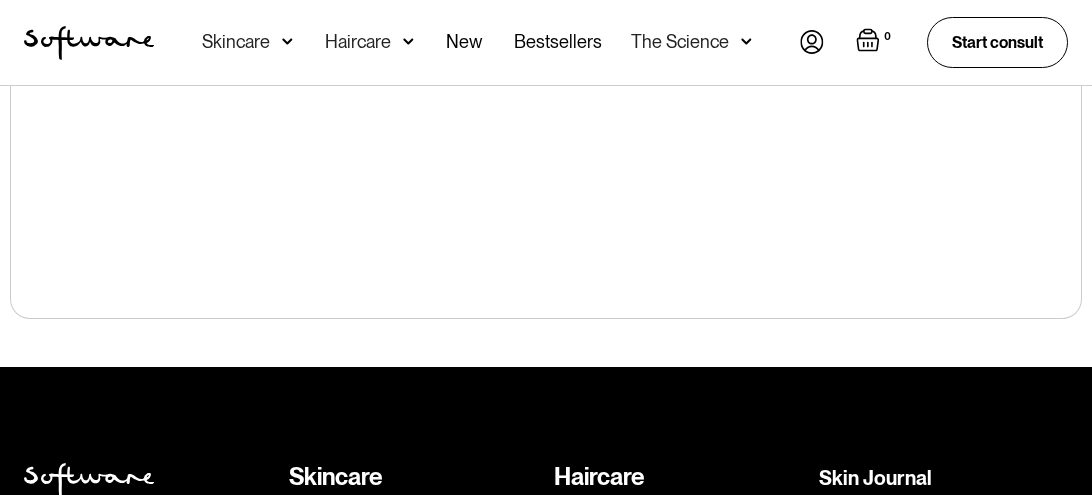 click on "Skincare Shop all Acne Treatment Ageing Treatment Pigmentation Treatment Haircare Shop all Hair Growth Shampoo Hair Growth Conditioner Scalp Activating Tonic Hair Growth Routine  Skin Journal Ingredients State of Skin Reviews Support Centre Contact Us A digital health clinic by Eucalyptus Privacy Policy | Terms & Conditions | Fulfilment, Shipping & Returns Policy" at bounding box center (546, 652) 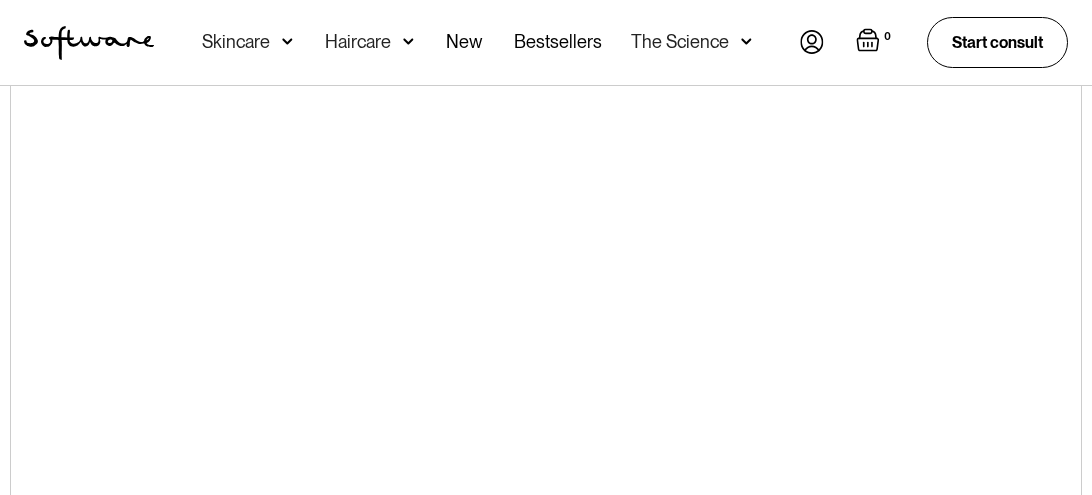scroll, scrollTop: 120, scrollLeft: 0, axis: vertical 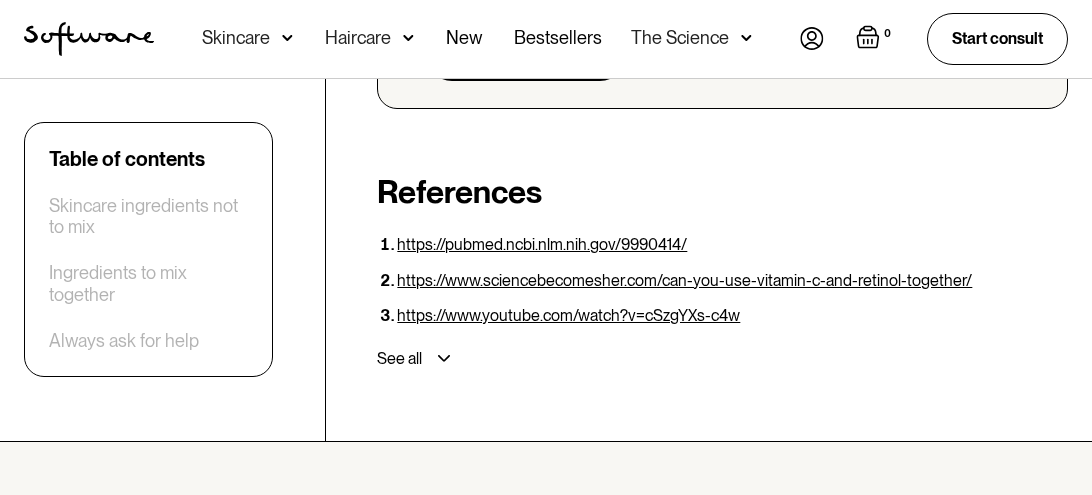 click on "https://www.sciencebecomesher.com/can-you-use-vitamin-c-and-retinol-together/" at bounding box center [684, 280] 